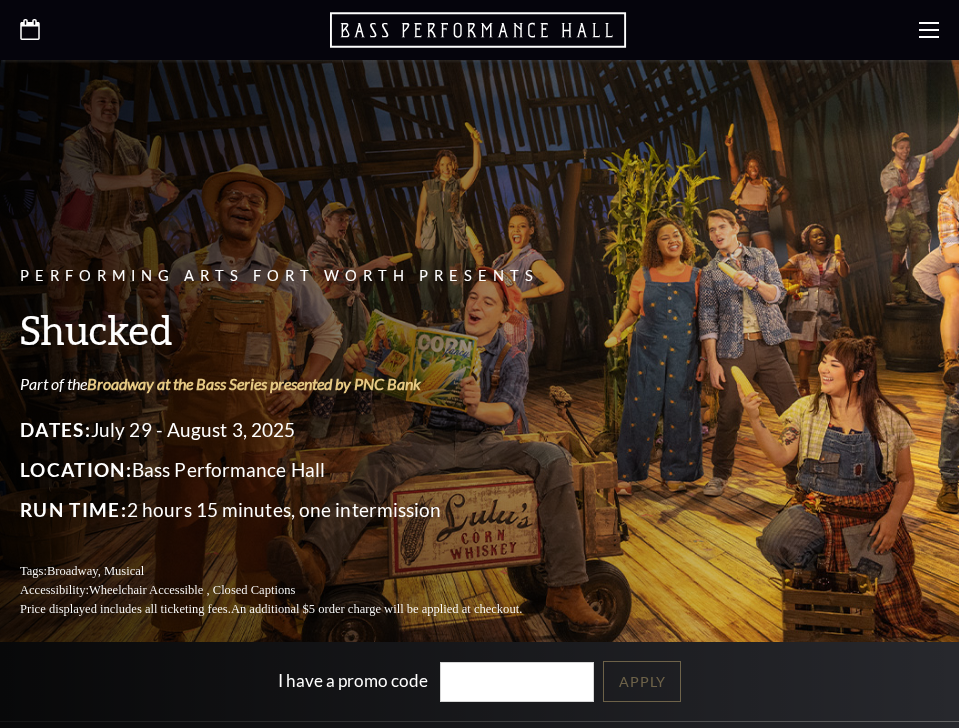 scroll, scrollTop: 0, scrollLeft: 0, axis: both 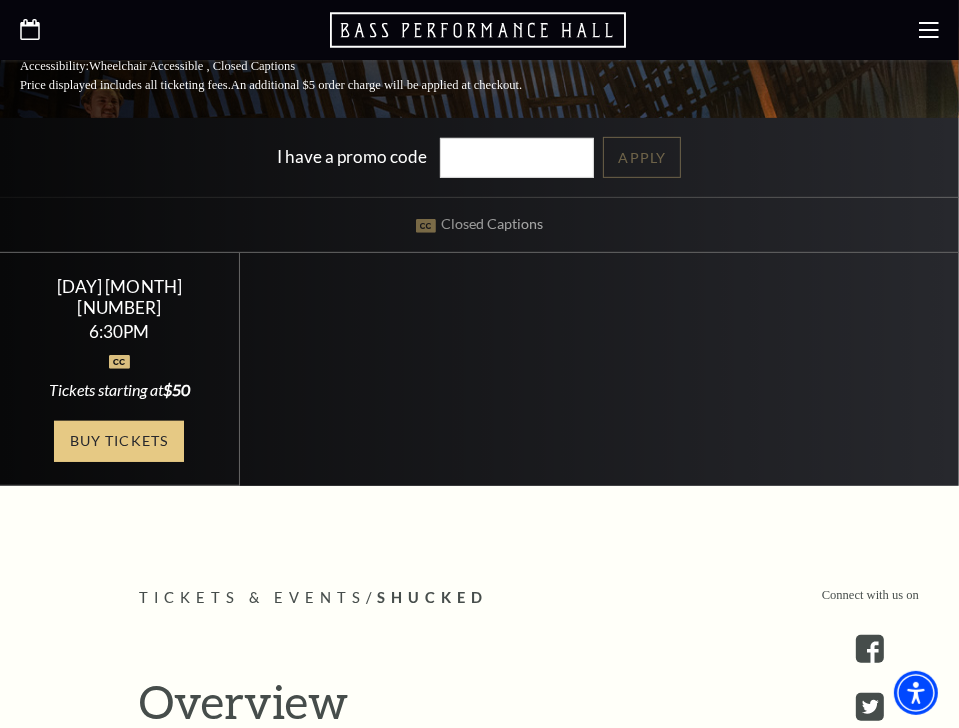 click on "Buy Tickets" at bounding box center [119, 441] 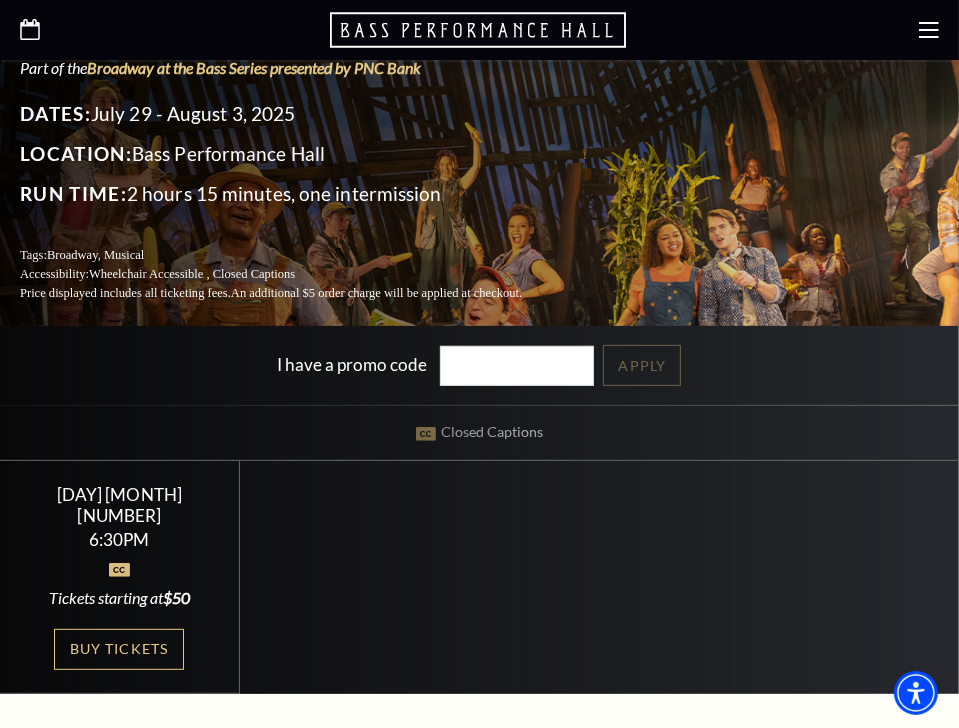 scroll, scrollTop: 300, scrollLeft: 0, axis: vertical 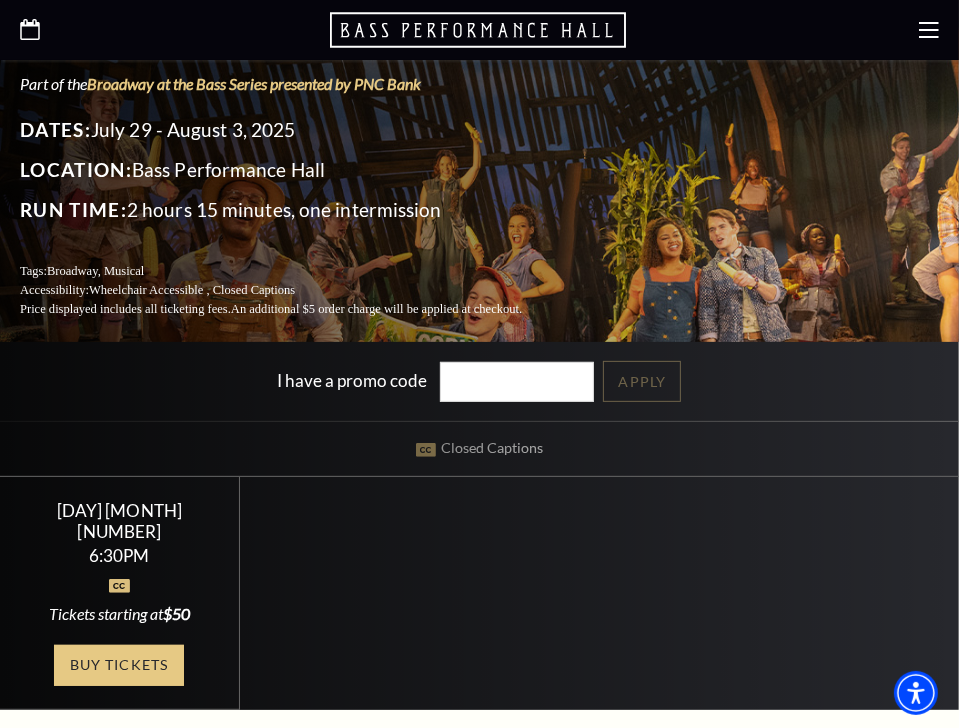 click on "Buy Tickets" at bounding box center [119, 665] 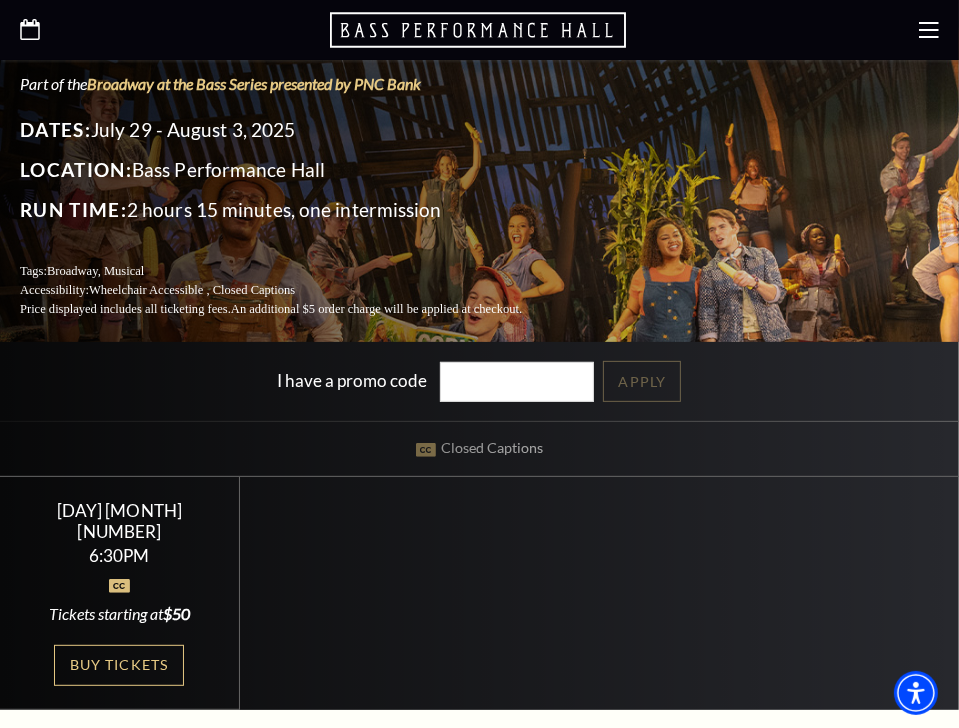 click 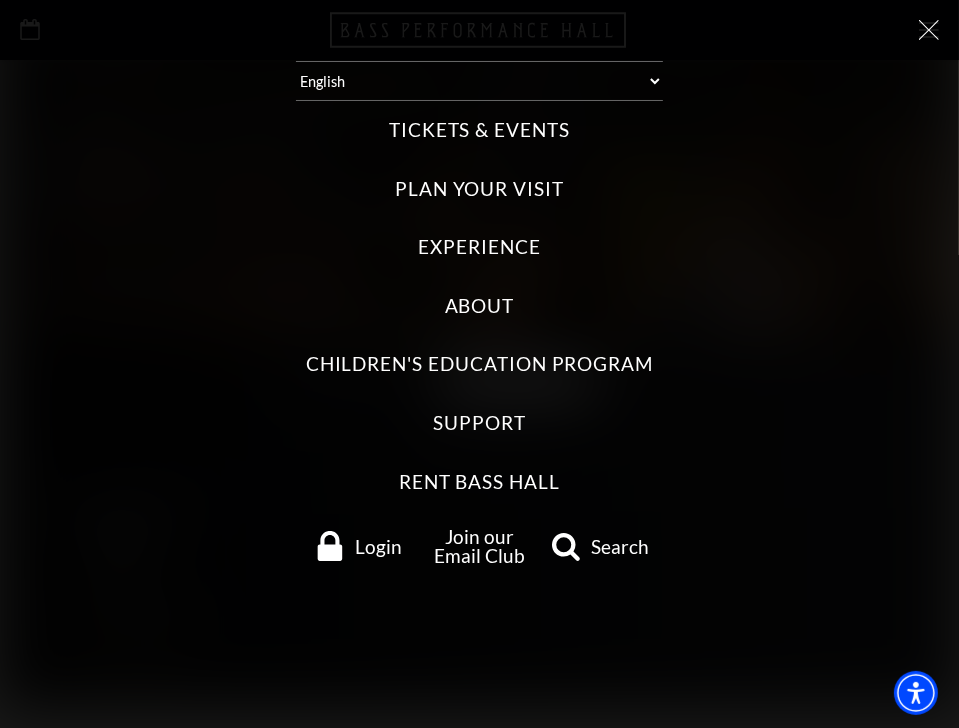 click on "Tickets & Events" at bounding box center [479, 130] 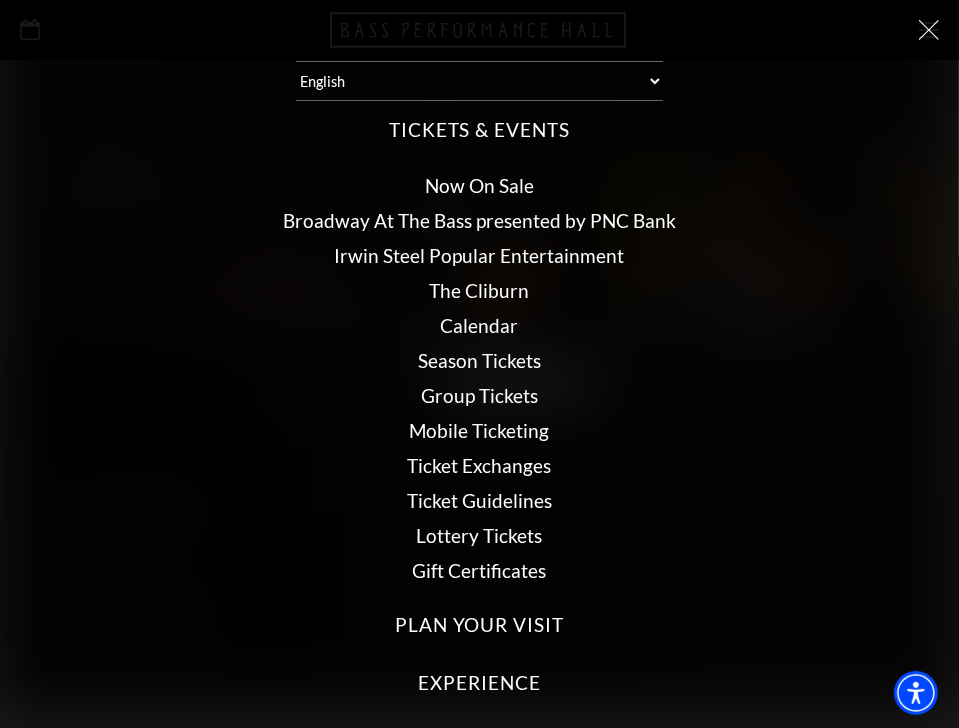 click on "Season Tickets" at bounding box center [479, 360] 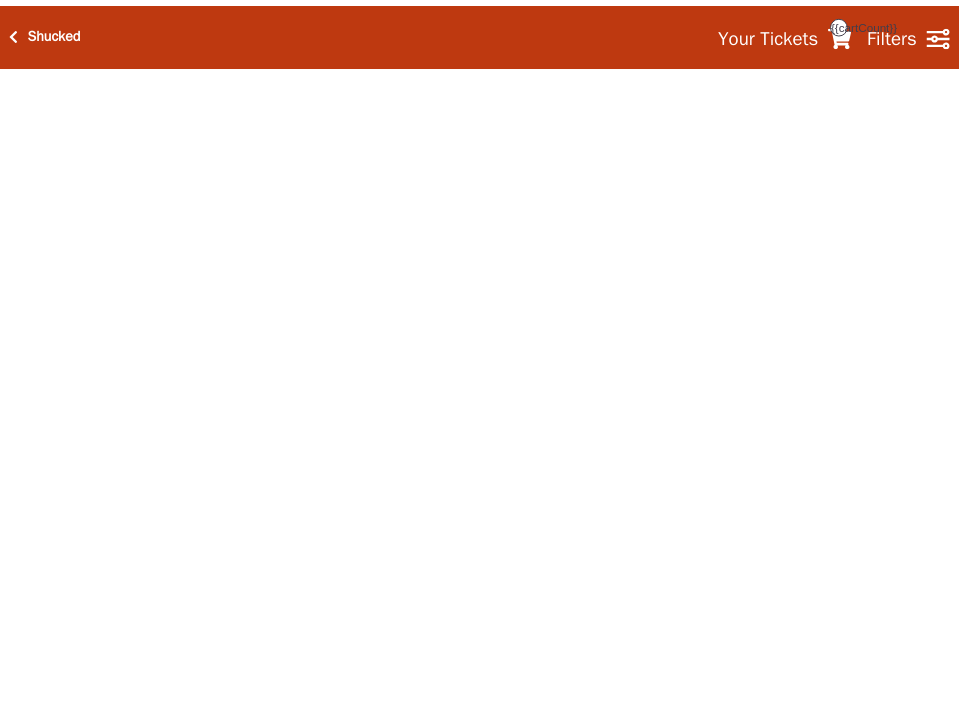 scroll, scrollTop: 0, scrollLeft: 0, axis: both 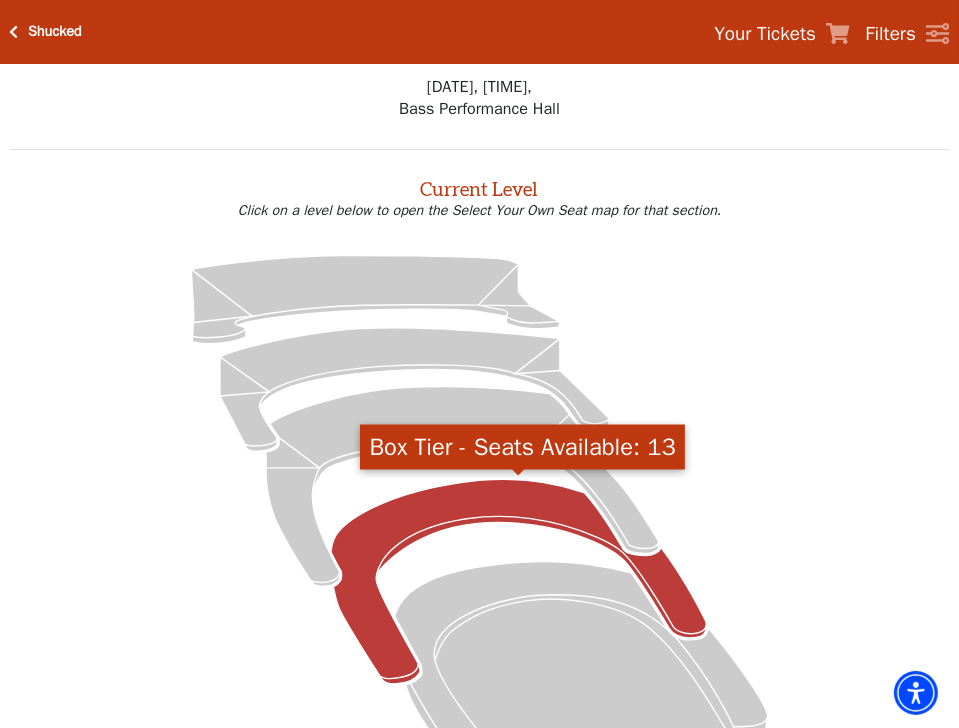 click 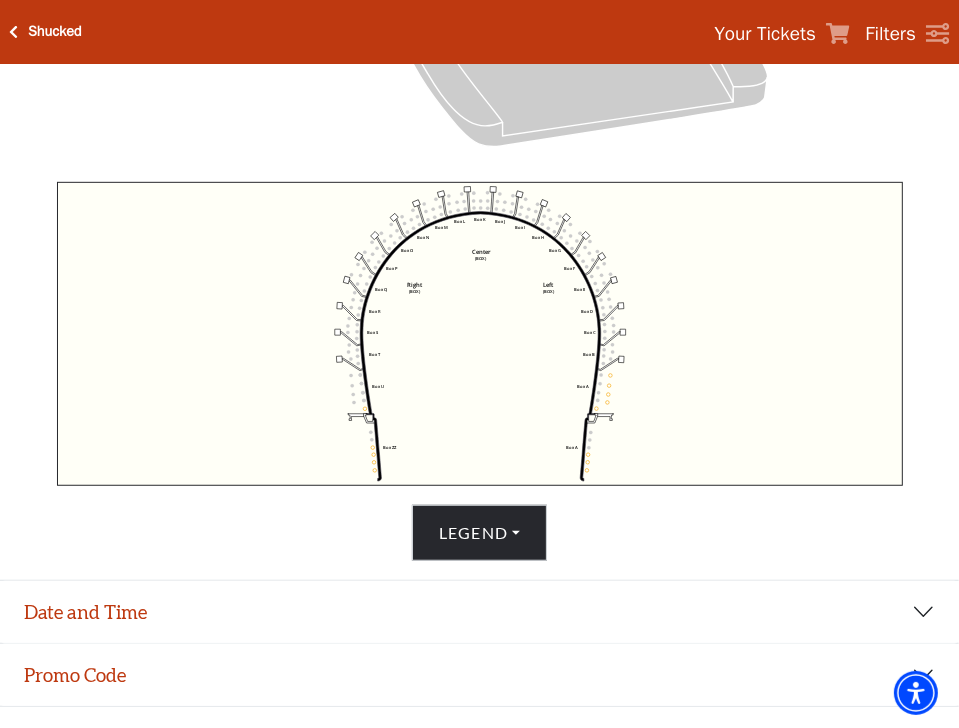scroll, scrollTop: 648, scrollLeft: 0, axis: vertical 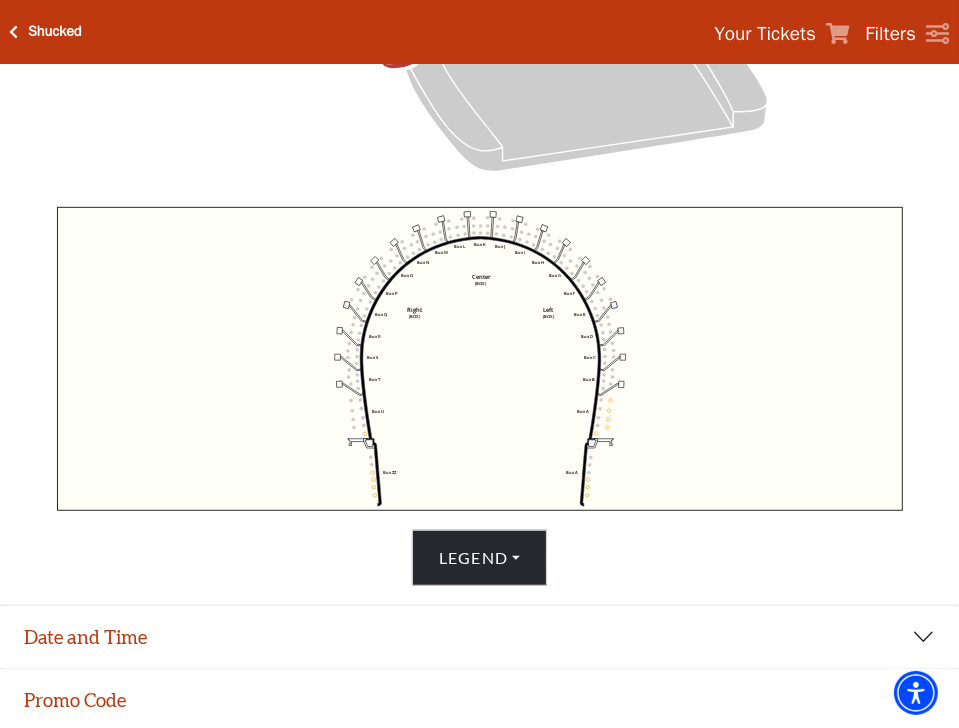 click on "Left   (BOX)   Right   (BOX)   Center   (BOX)   Box ZZ   Box U   Box T   Box S   Box R   Box Q   Box P   Box O   Box N   Box M   Box L   Box A   Box A   Box B   Box C   Box D   Box E   Box F   Box G   Box H   Box I   Box J   Box K" 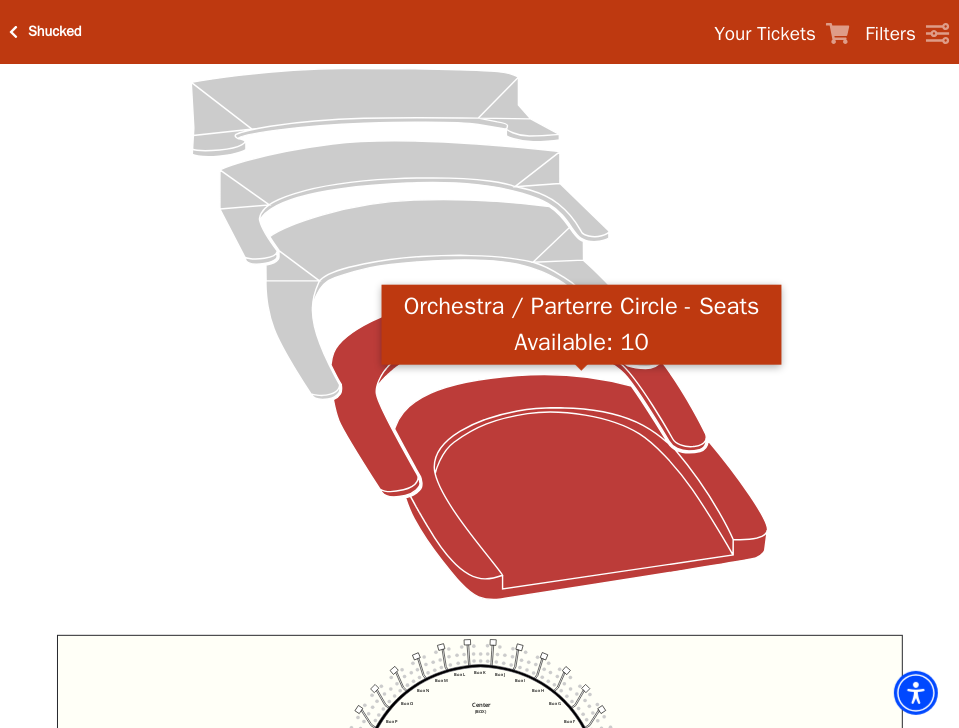 scroll, scrollTop: 0, scrollLeft: 0, axis: both 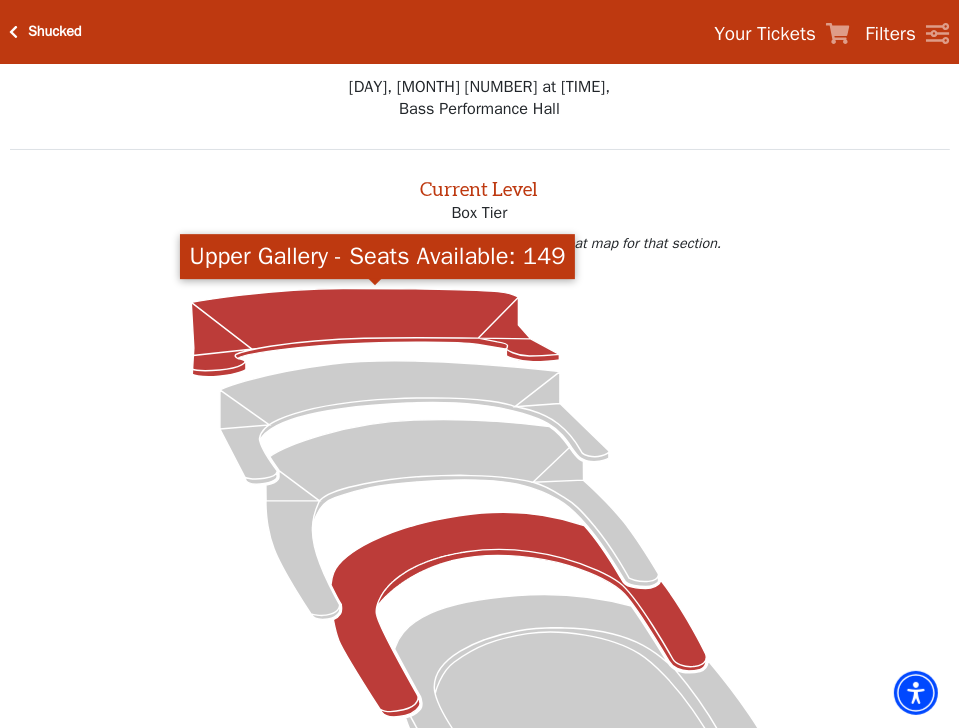 click 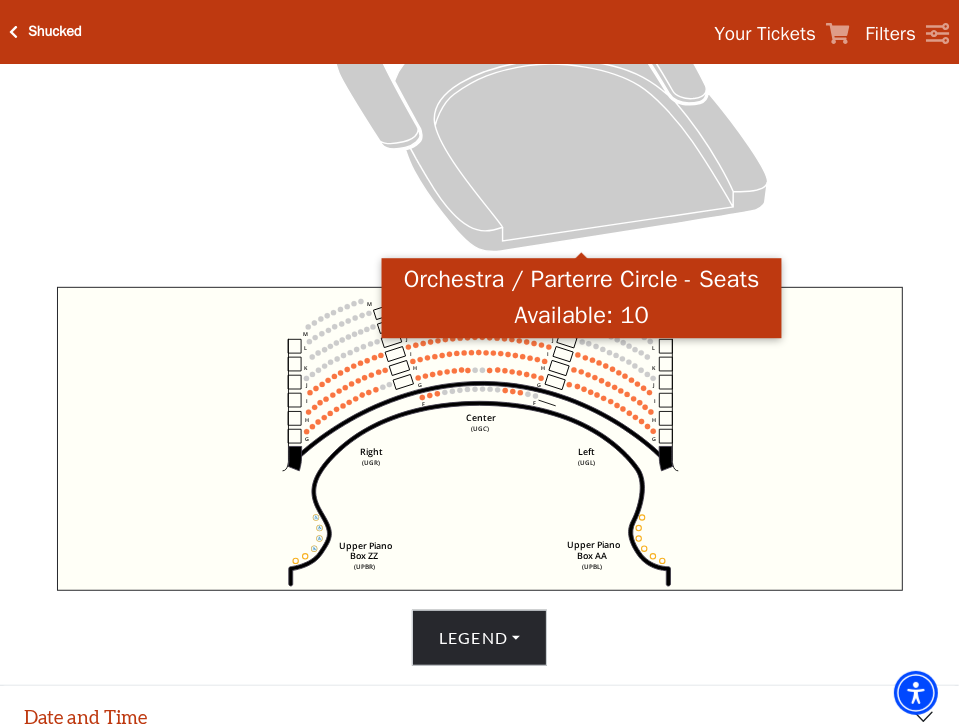 scroll, scrollTop: 597, scrollLeft: 0, axis: vertical 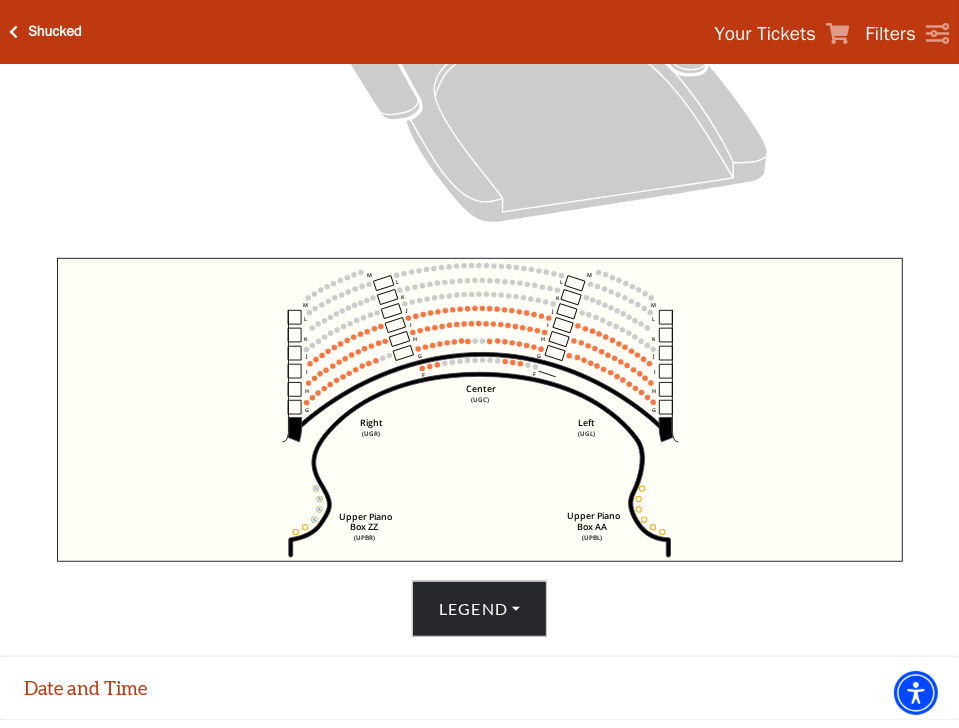 click on "Center   (UGC)   Right   (UGR)   Left   (UGL)   Upper Piano   Box ZZ   (UPBR)   Upper Piano   Box AA   (UPBL)   M   L   K   J   I   H   G   M   L   K   J   I   H   G   M   L   K   J   I   H   G   F   M   L   K   J   I   H   G   F" 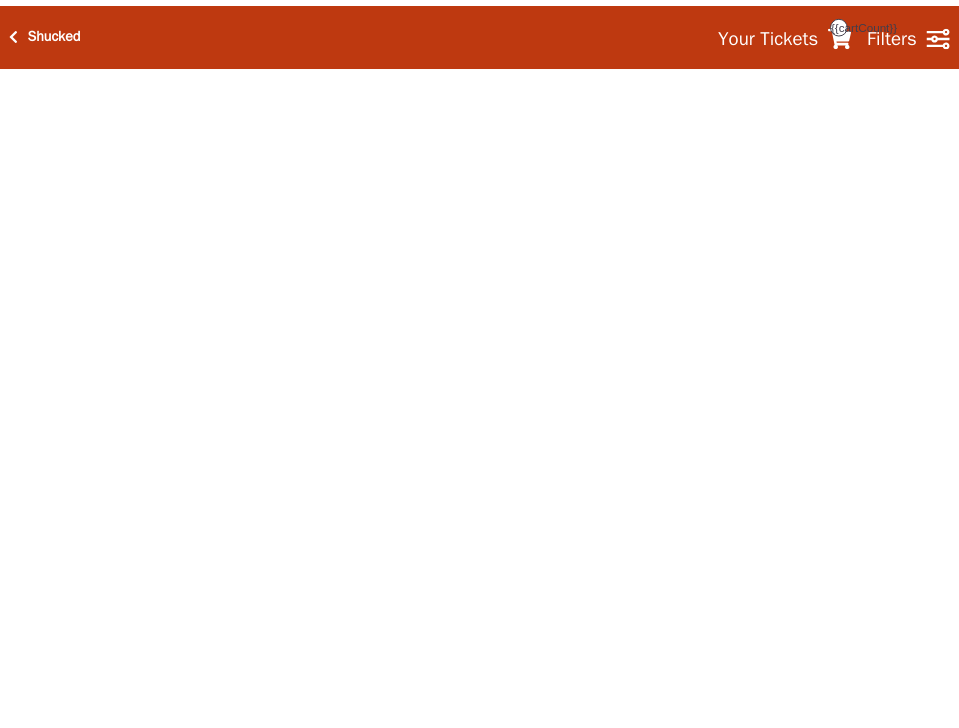scroll, scrollTop: 0, scrollLeft: 0, axis: both 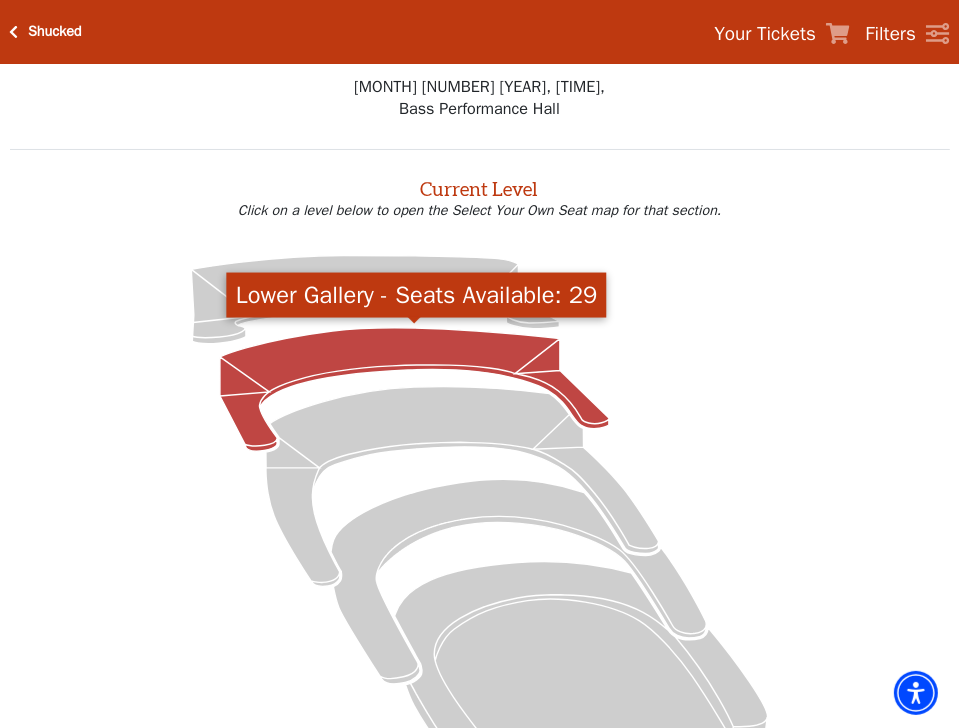 click 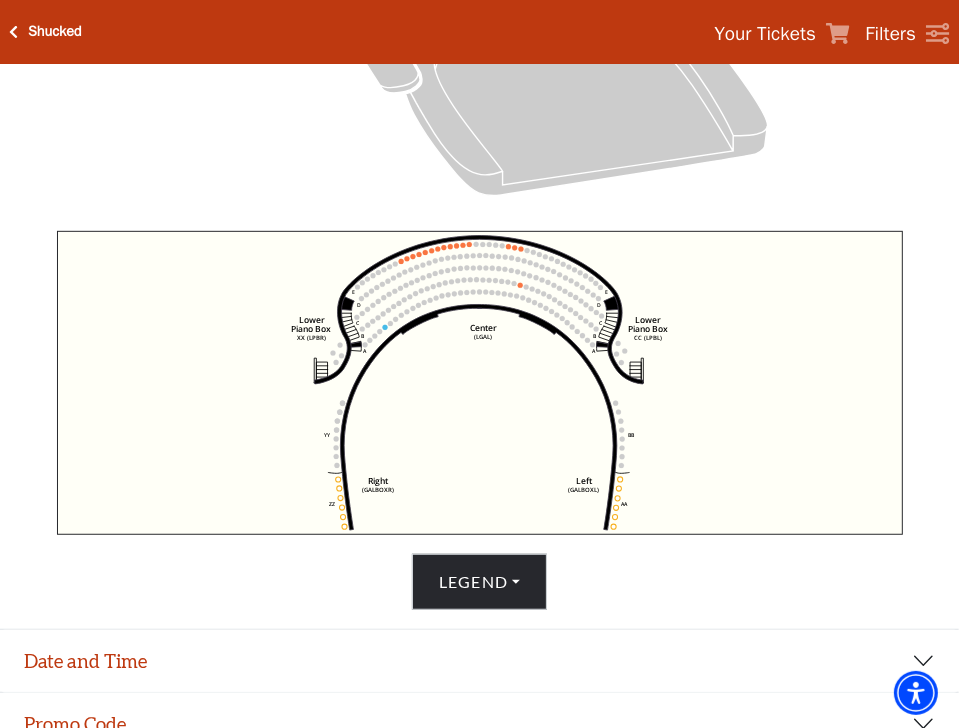 scroll, scrollTop: 626, scrollLeft: 0, axis: vertical 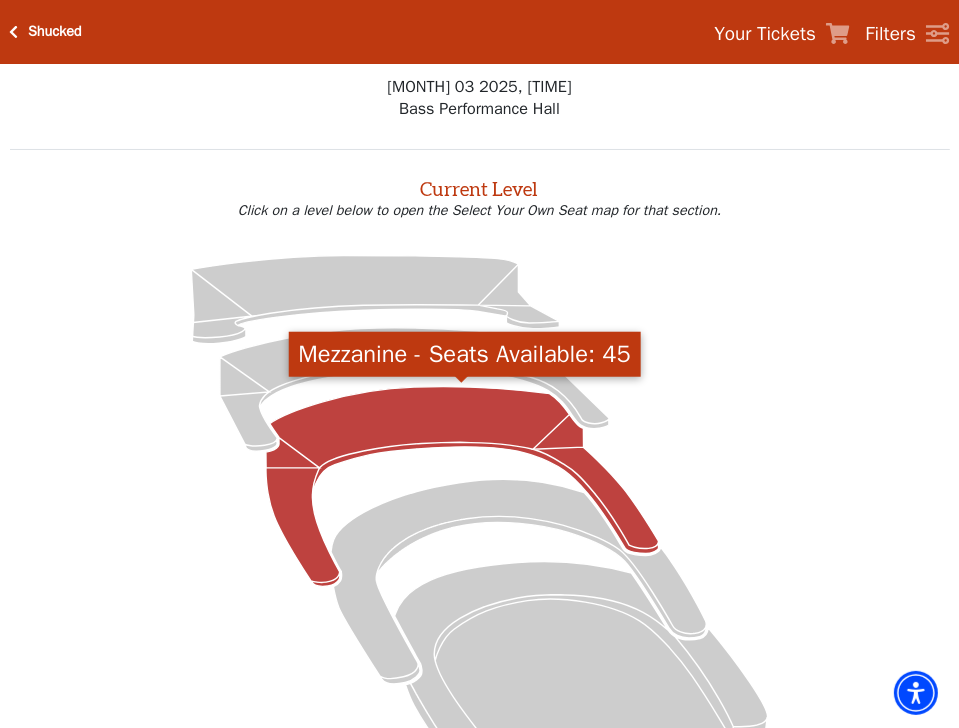 click 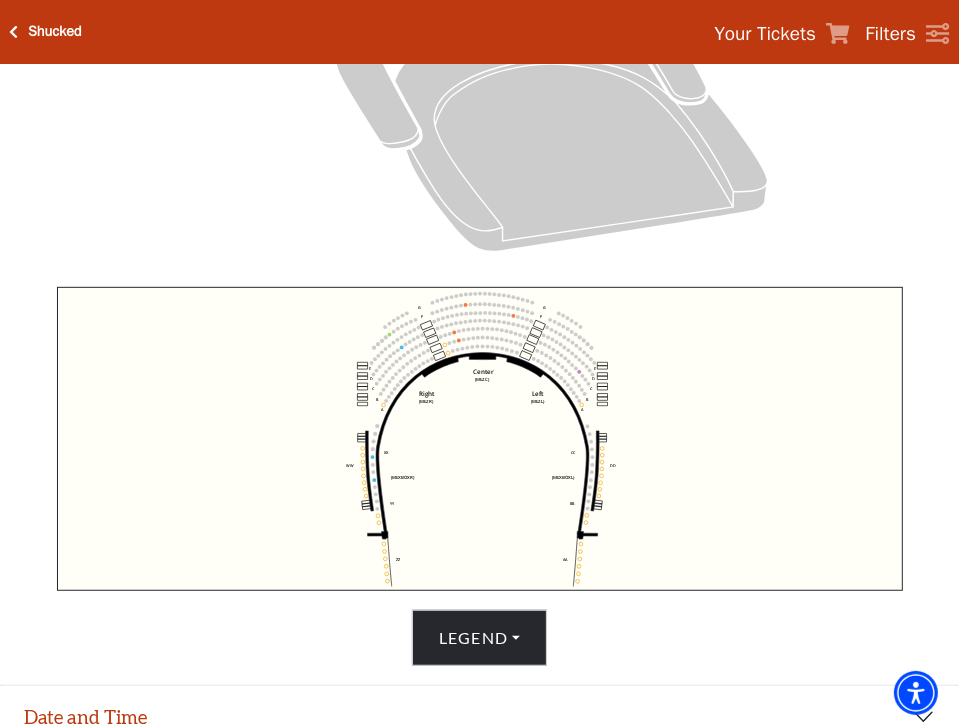 scroll, scrollTop: 576, scrollLeft: 0, axis: vertical 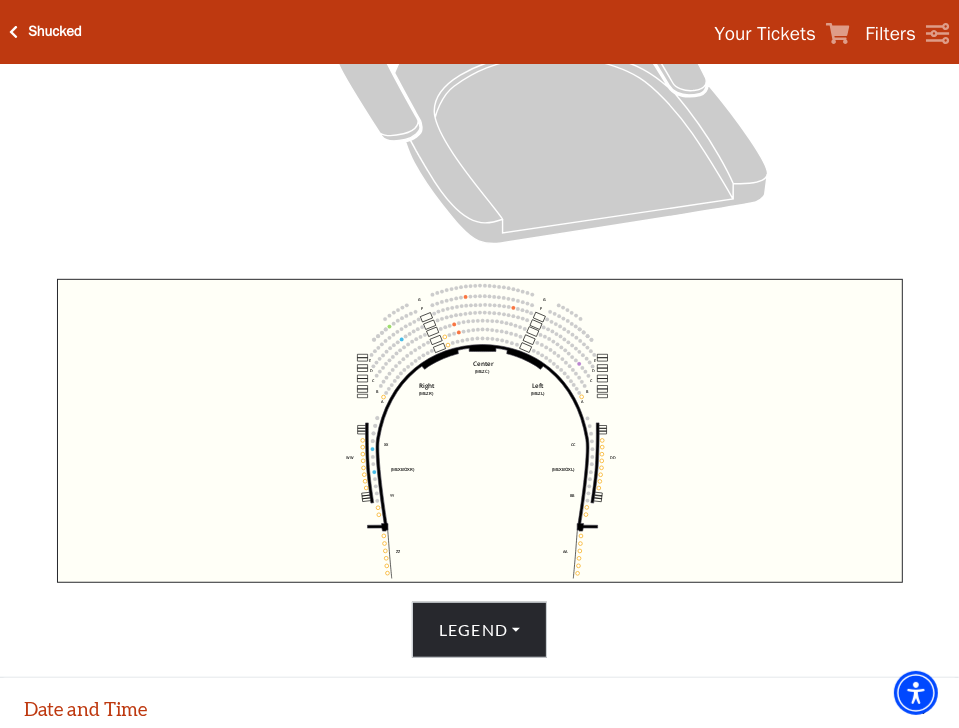 click on "Center   (MEZC)   Right   (MEZR)   Left   (MEZL)   (MEXBOXR)   (MEXBOXL)   XX   WW   CC   DD   YY   BB   ZZ   AA   G   F   E   D   G   F   C   B   A   E   D   C   B   A" 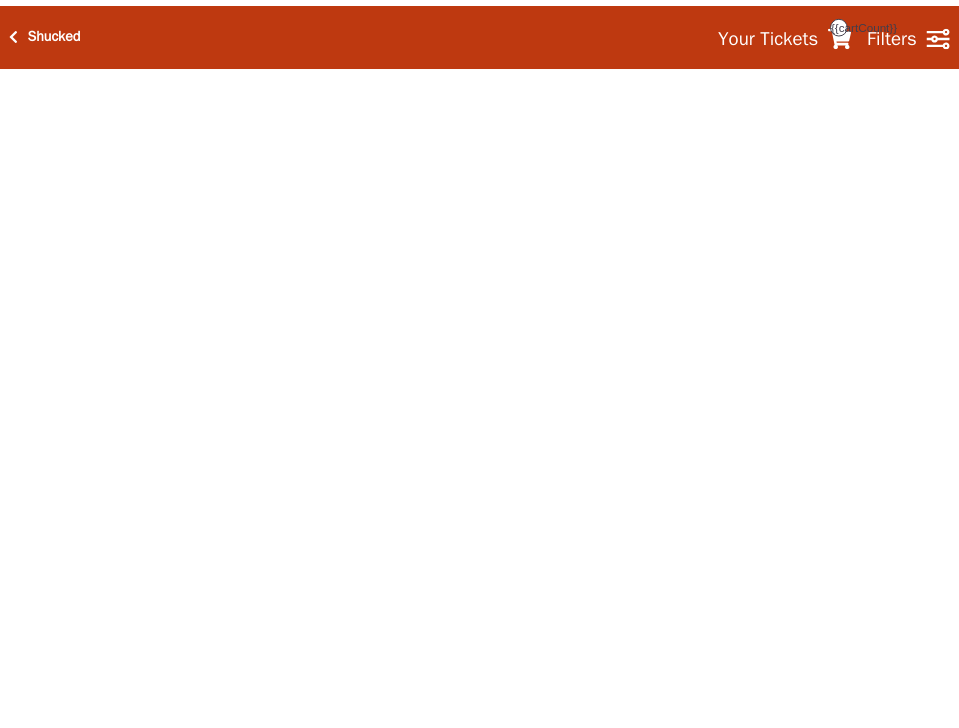 scroll, scrollTop: 0, scrollLeft: 0, axis: both 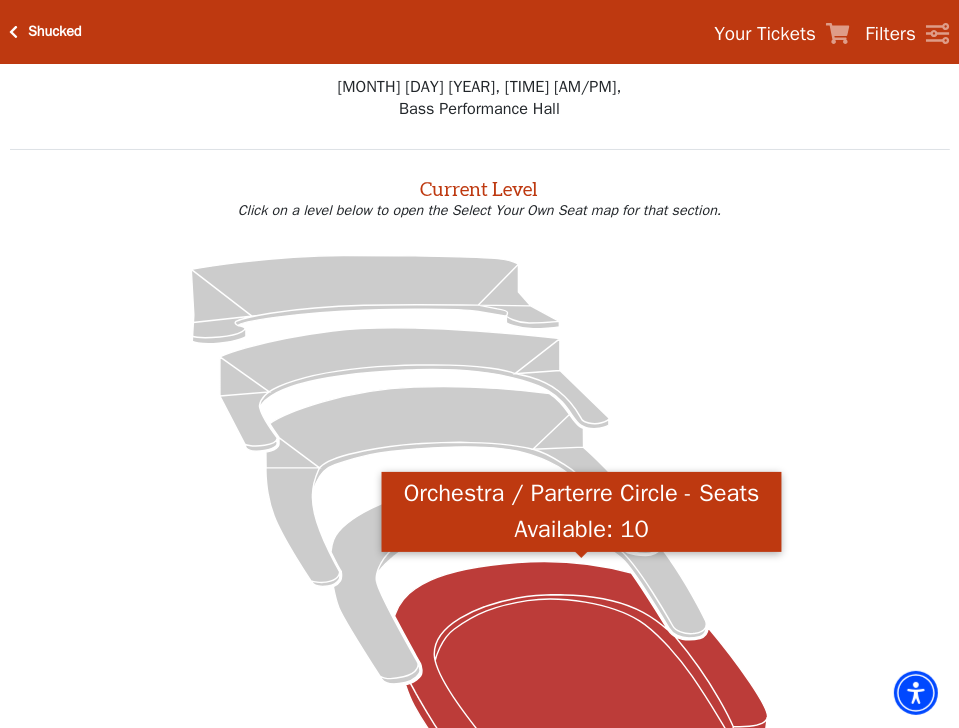 click 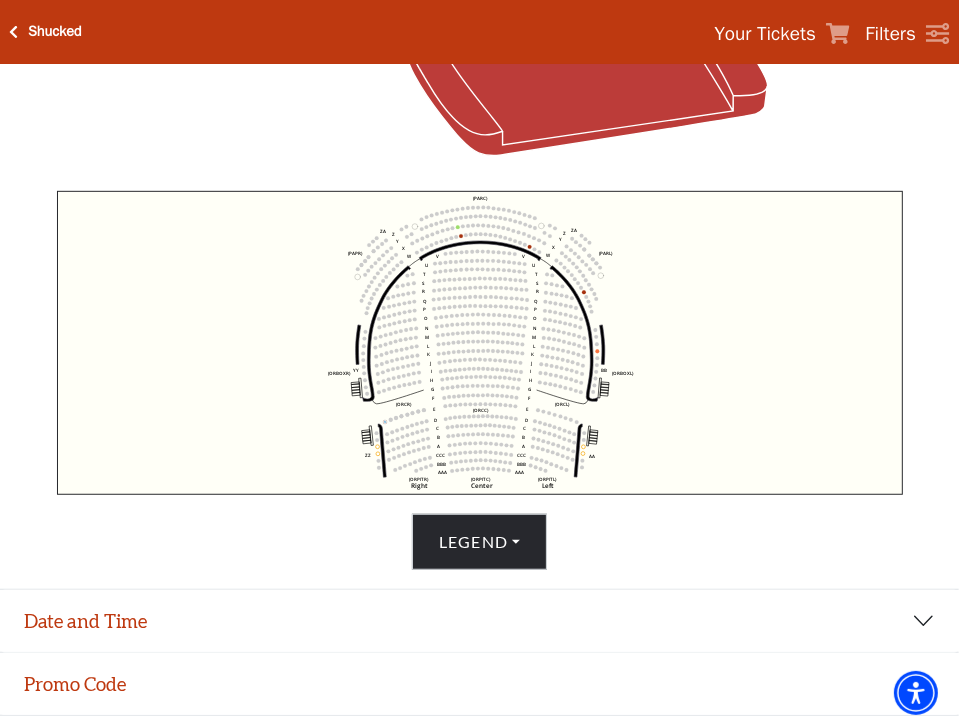 scroll, scrollTop: 676, scrollLeft: 0, axis: vertical 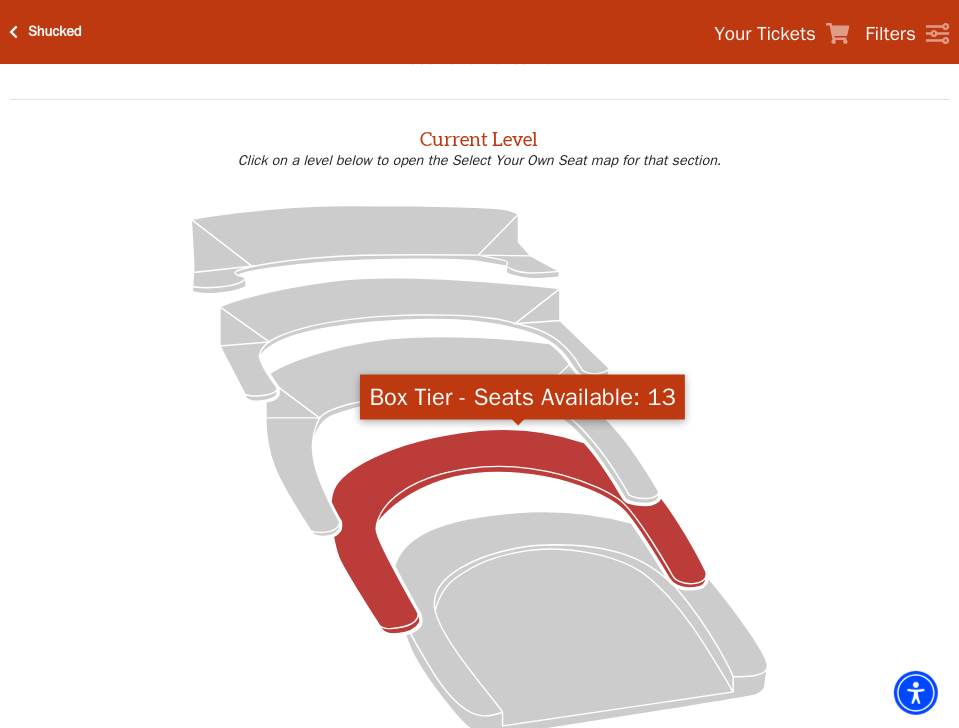 click 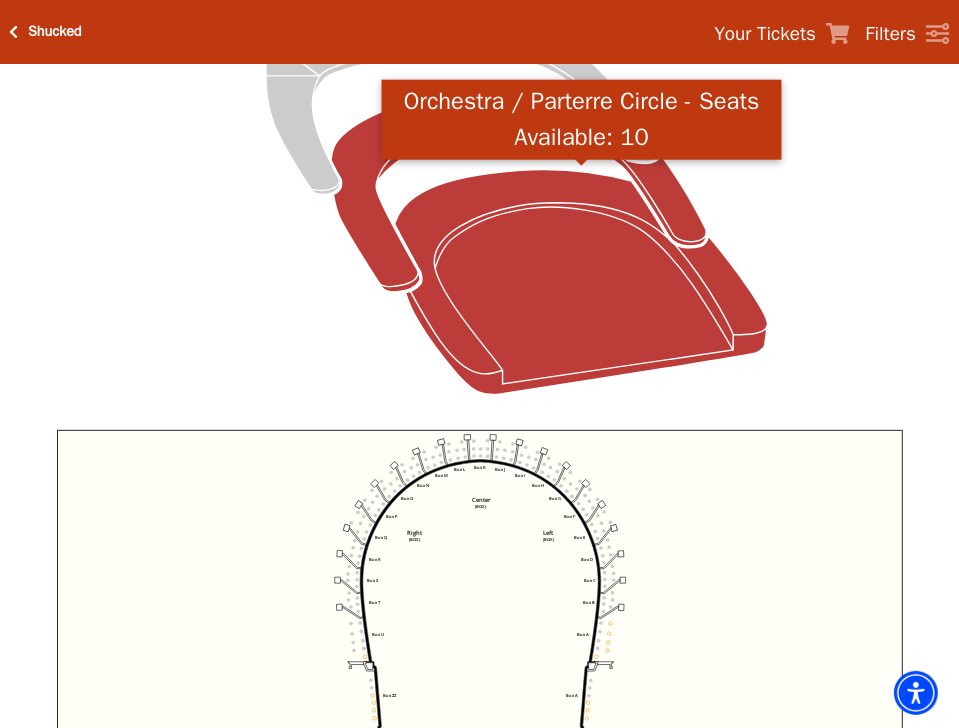 scroll, scrollTop: 376, scrollLeft: 0, axis: vertical 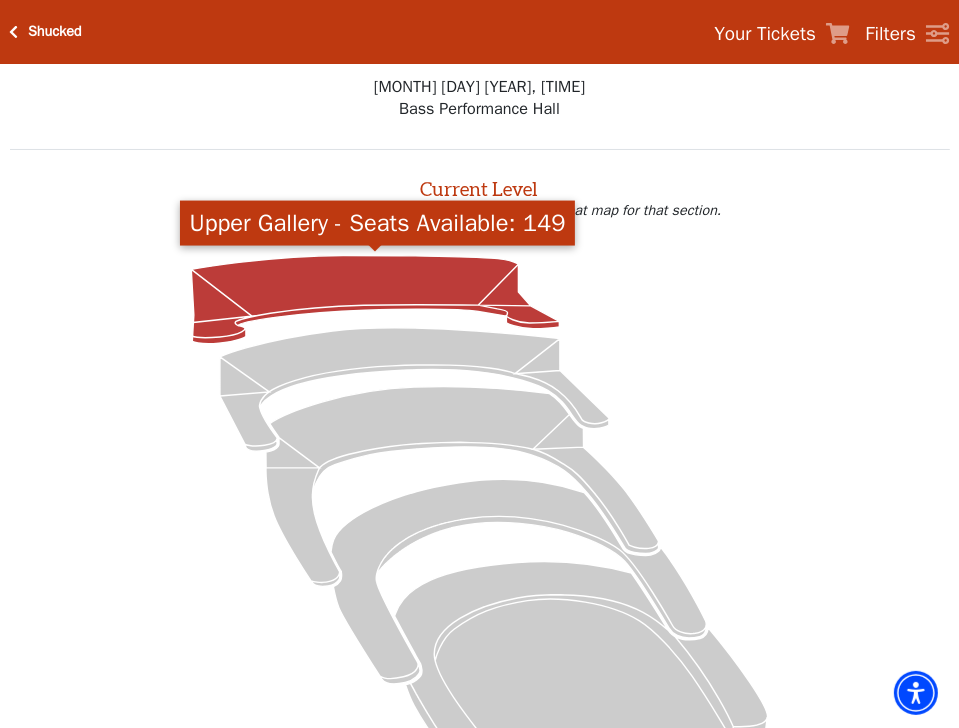 click 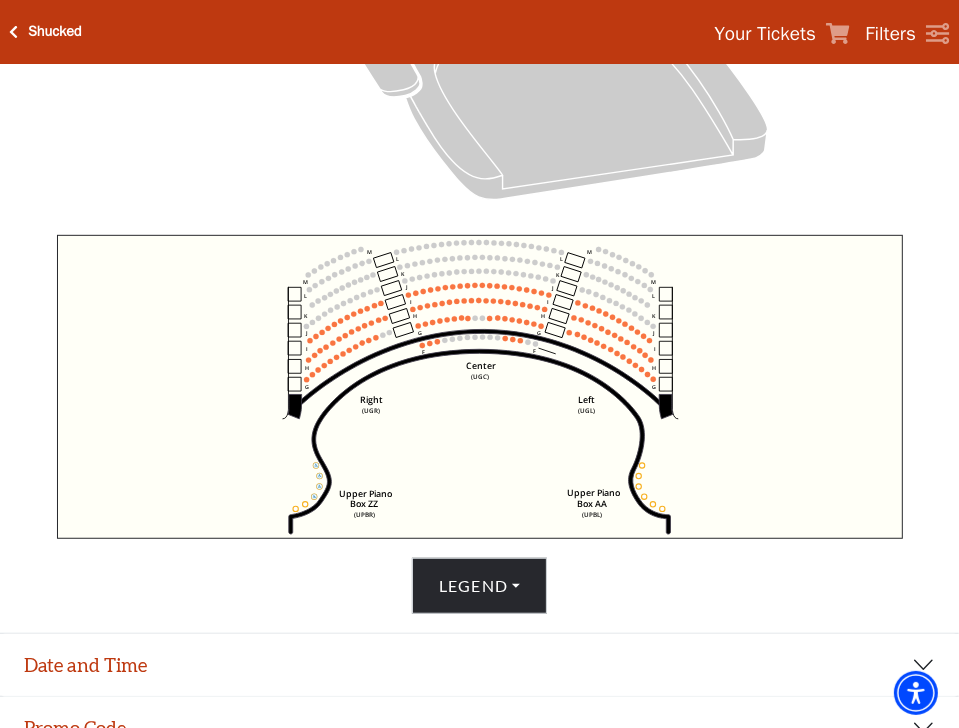 scroll, scrollTop: 626, scrollLeft: 0, axis: vertical 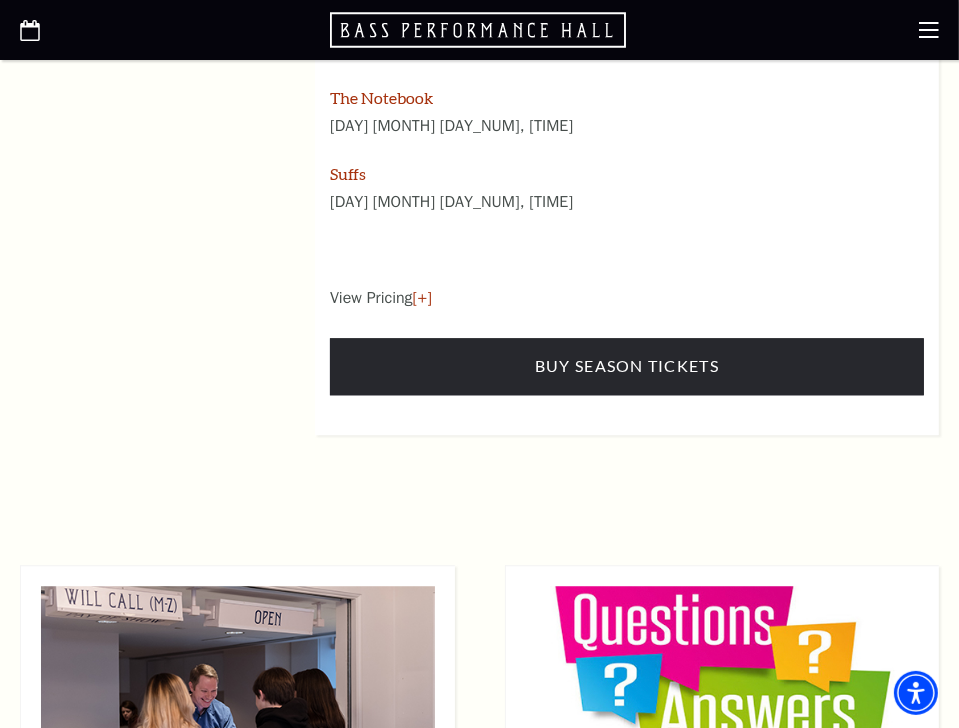 click on "View Pricing
[+]" at bounding box center [627, 298] 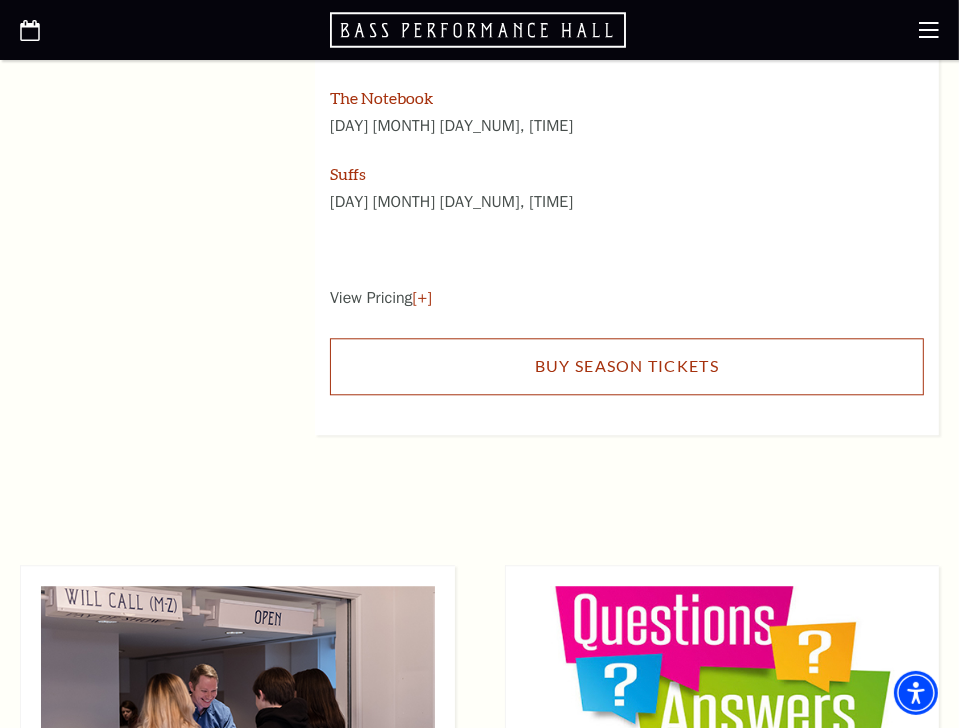 click on "Buy Season Tickets" at bounding box center (627, 366) 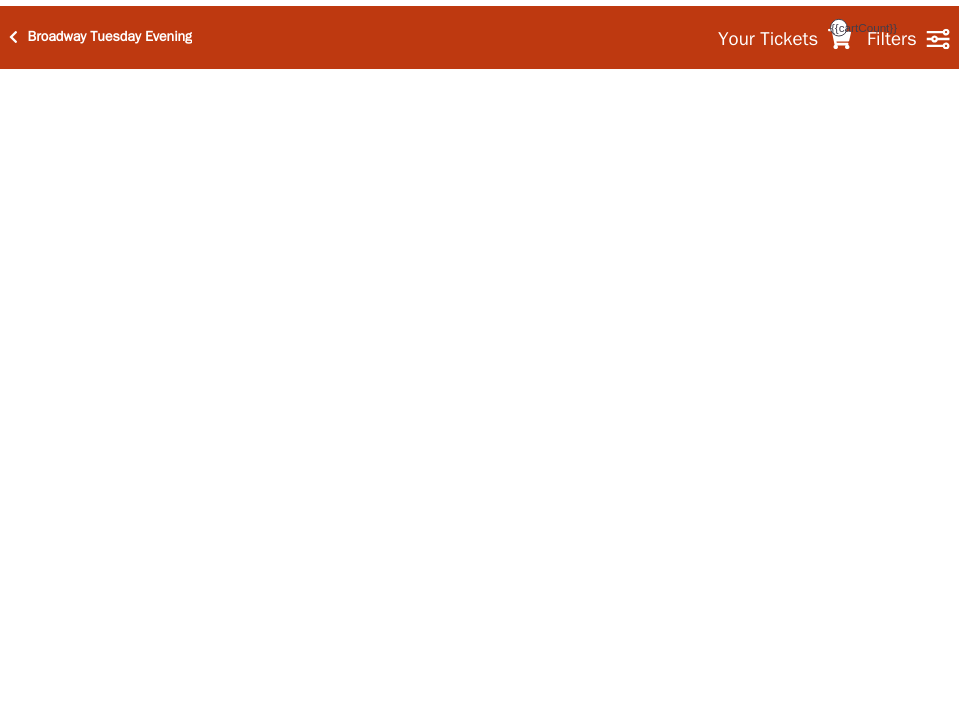 scroll, scrollTop: 0, scrollLeft: 0, axis: both 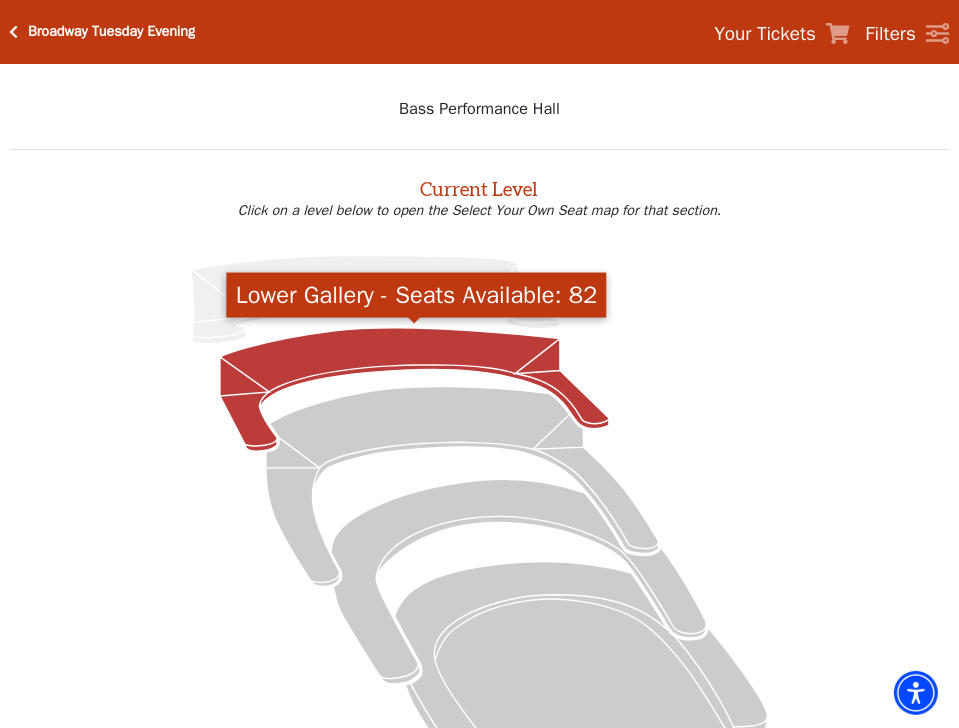 click 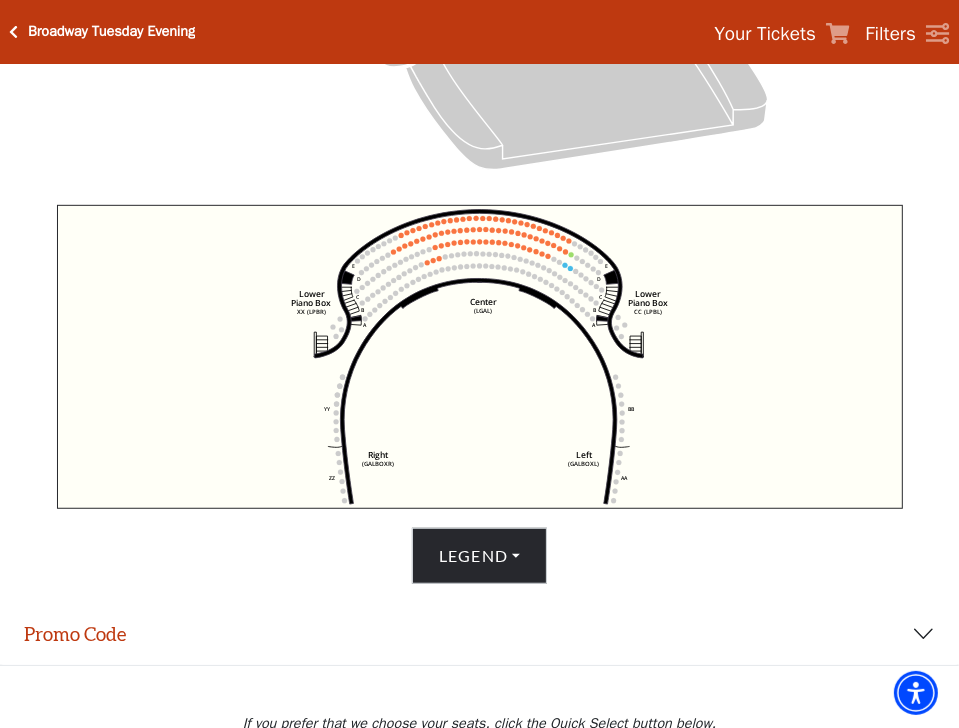 scroll, scrollTop: 651, scrollLeft: 0, axis: vertical 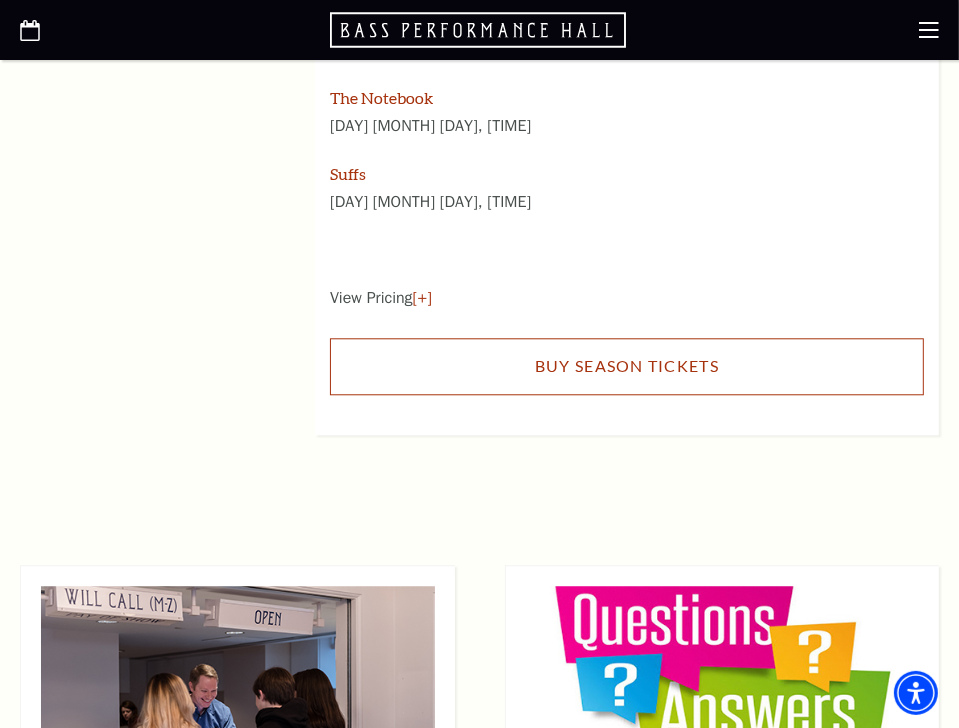 click on "Buy Season Tickets" at bounding box center (627, 366) 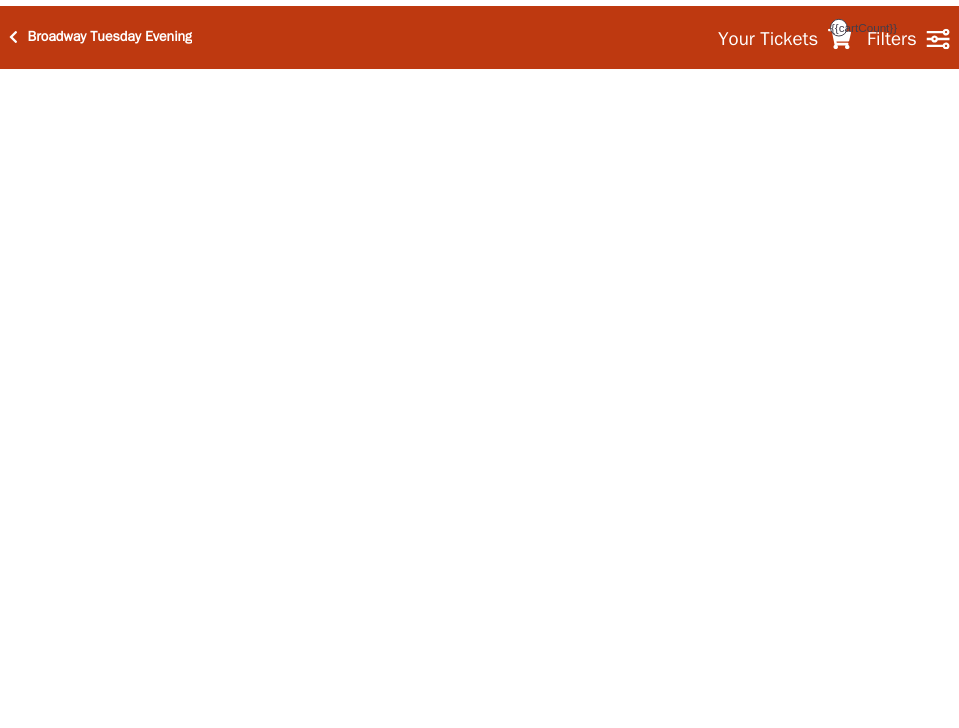 scroll, scrollTop: 0, scrollLeft: 0, axis: both 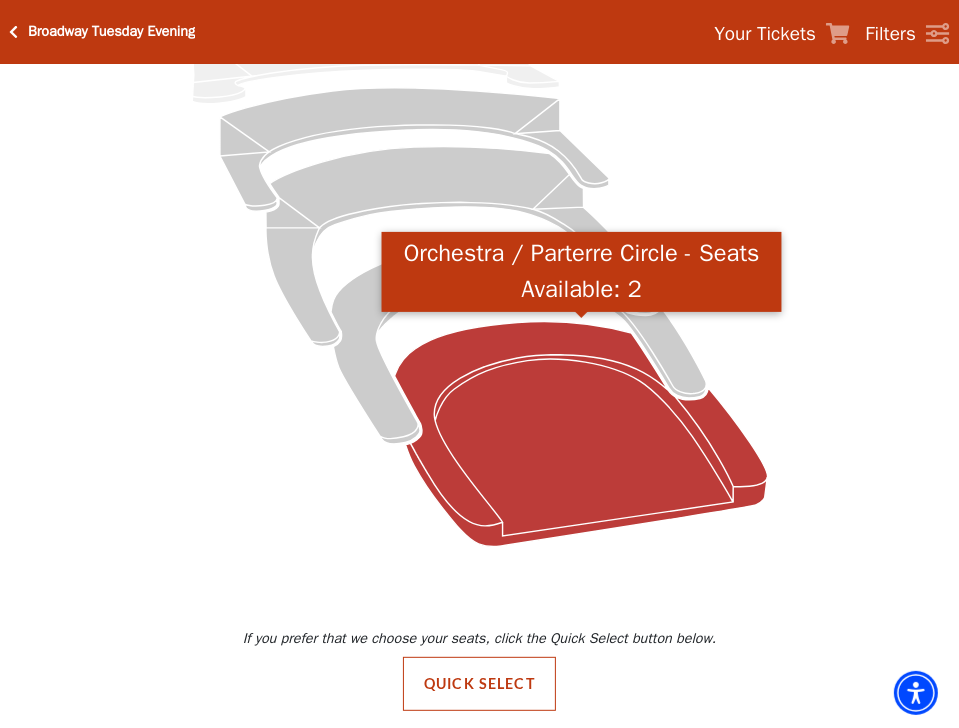 click 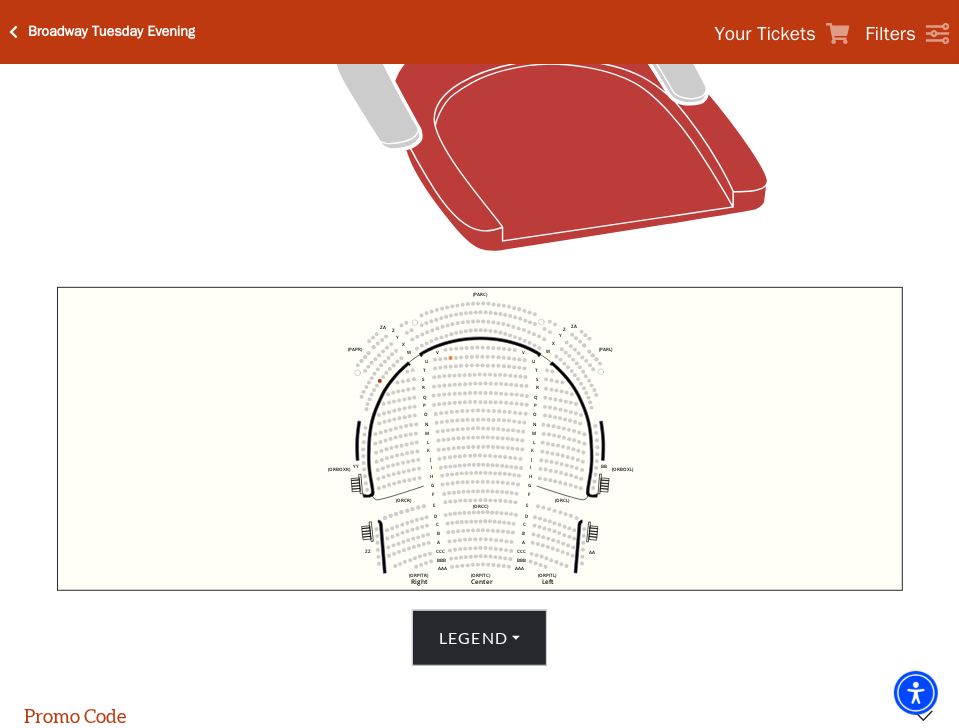 scroll, scrollTop: 576, scrollLeft: 0, axis: vertical 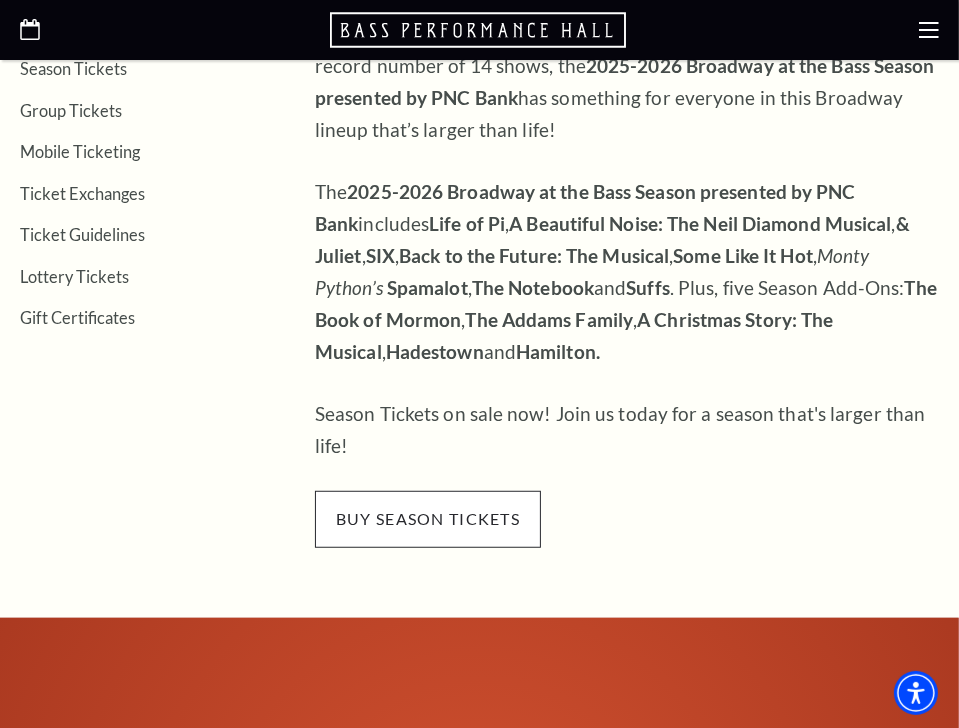 click on "buy season tickets" at bounding box center [428, 519] 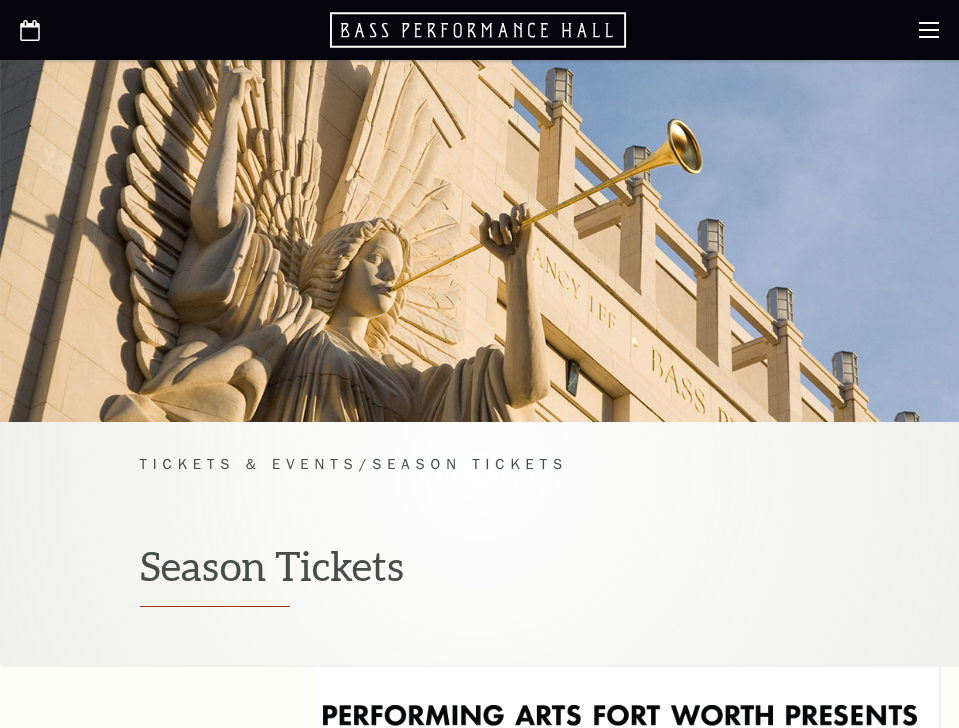 scroll, scrollTop: 0, scrollLeft: 0, axis: both 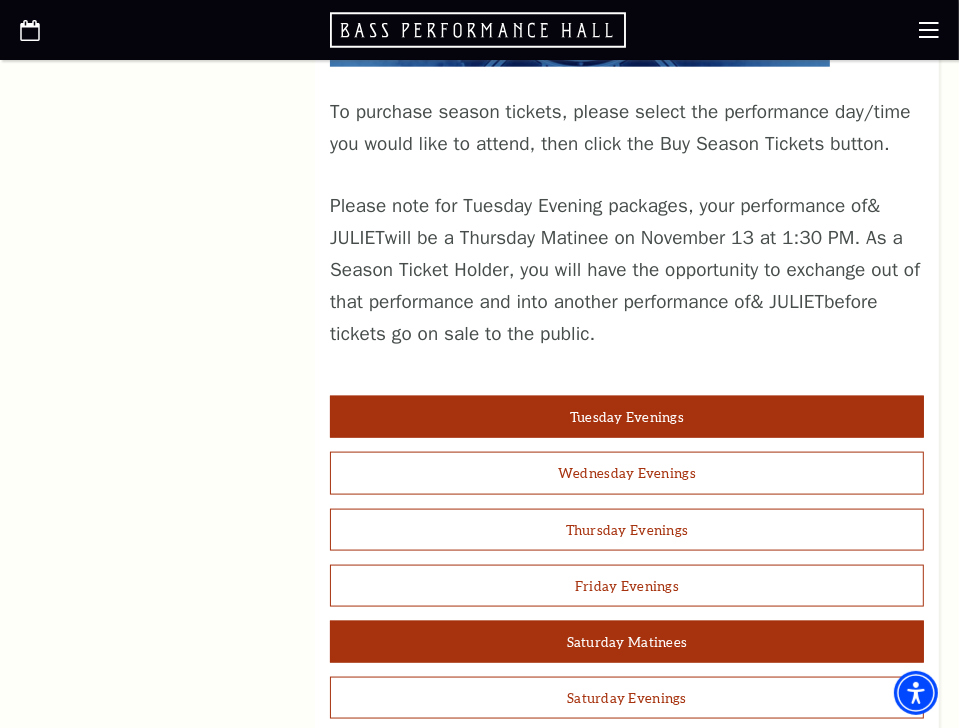 click on "Saturday Matinees" at bounding box center (627, 642) 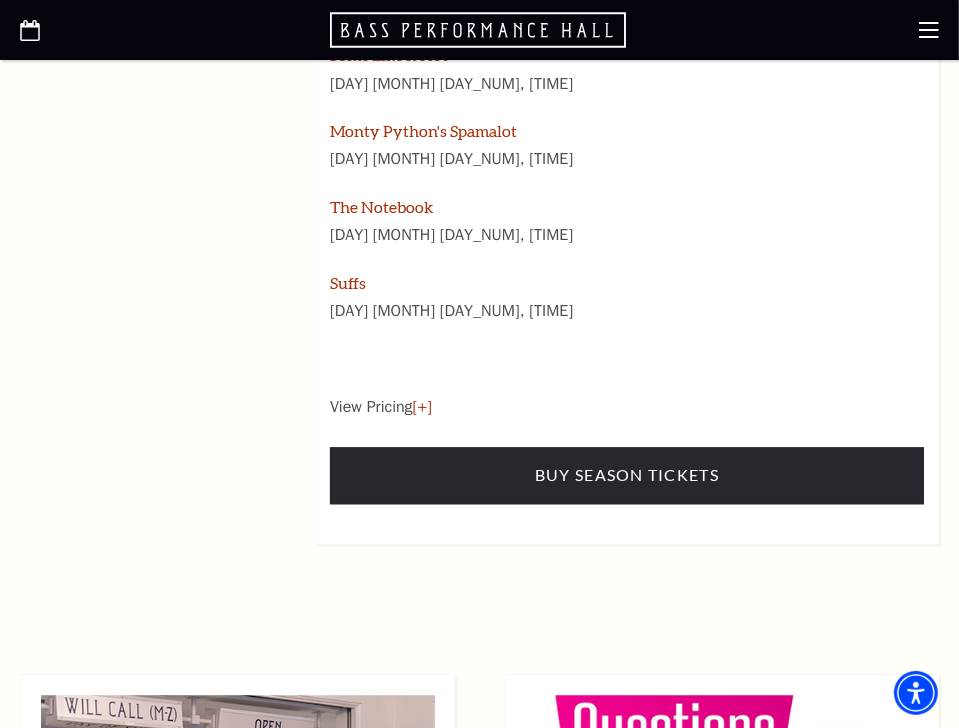 scroll, scrollTop: 2924, scrollLeft: 0, axis: vertical 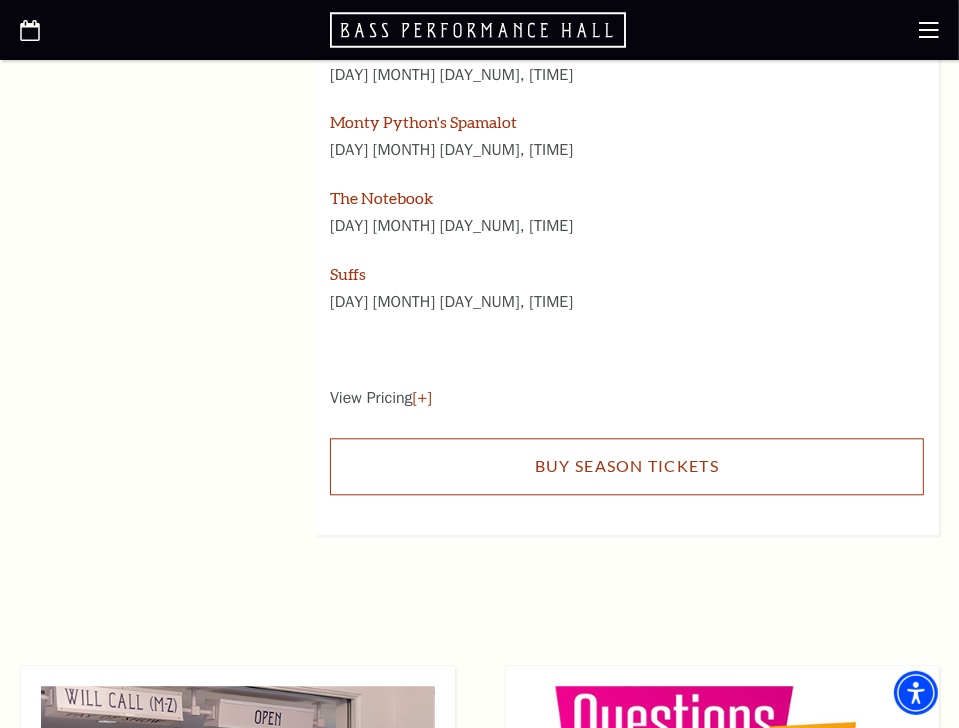 click on "Buy Season Tickets" at bounding box center [627, 466] 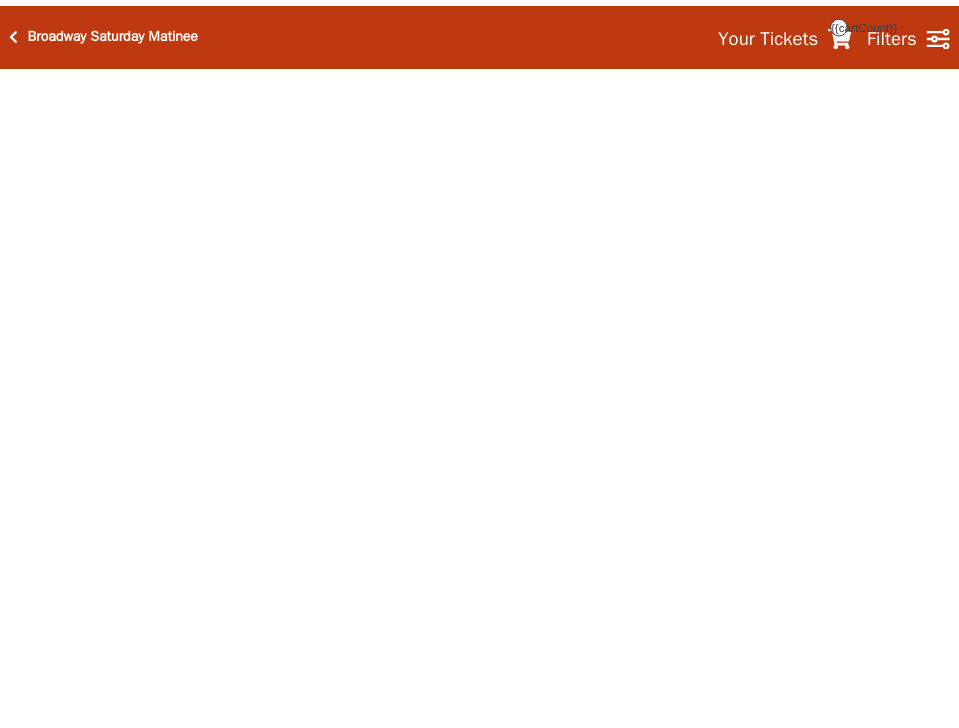 scroll, scrollTop: 0, scrollLeft: 0, axis: both 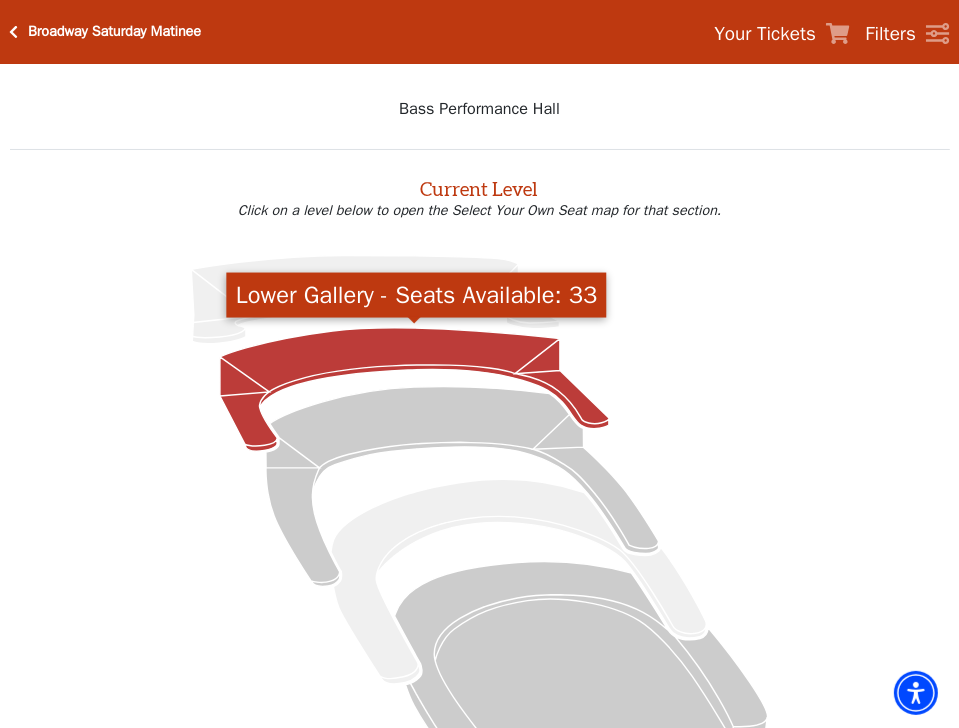 click 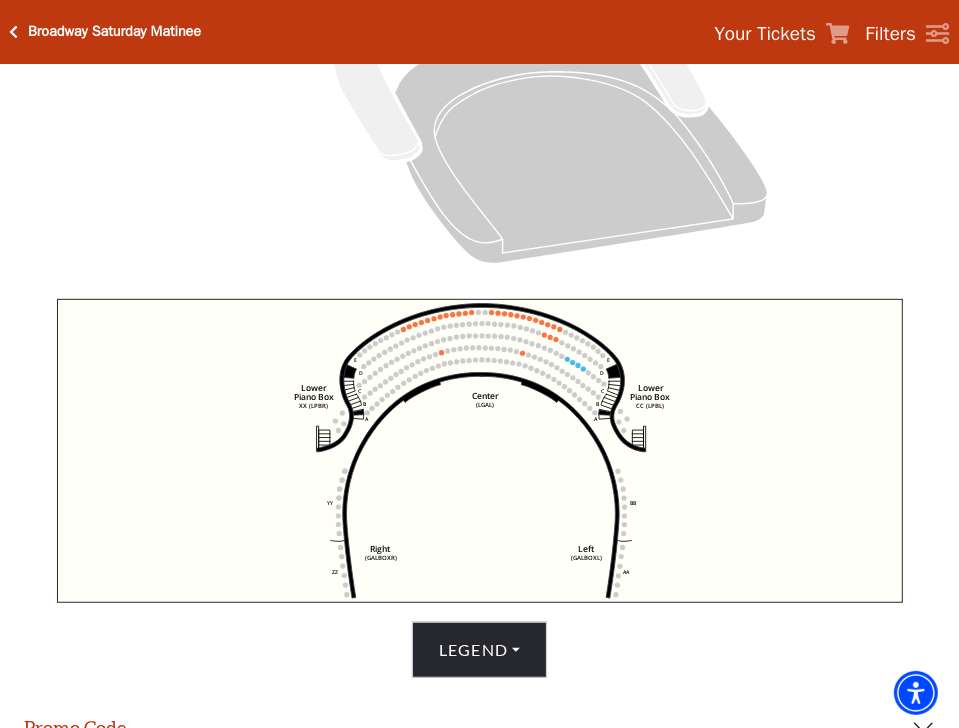 scroll, scrollTop: 576, scrollLeft: 0, axis: vertical 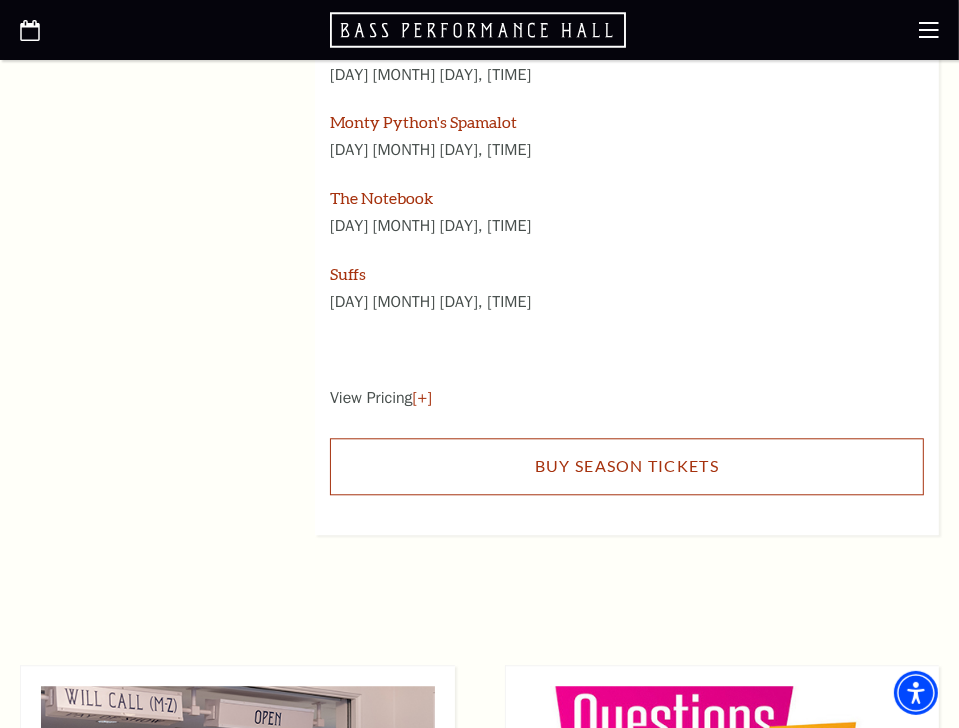 click on "Buy Season Tickets" at bounding box center (627, 466) 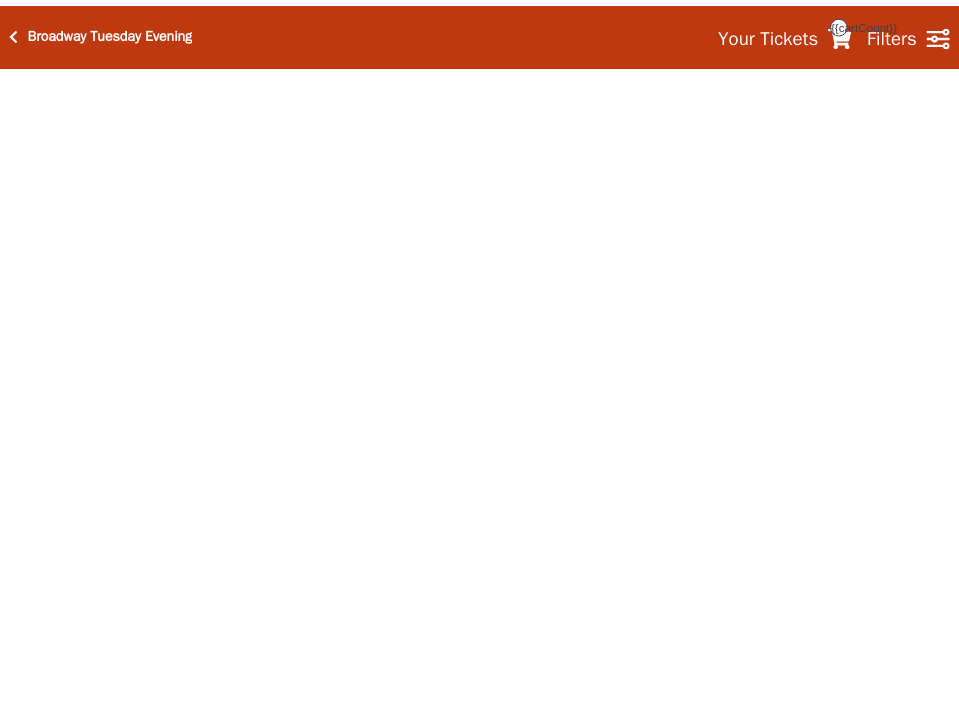 scroll, scrollTop: 0, scrollLeft: 0, axis: both 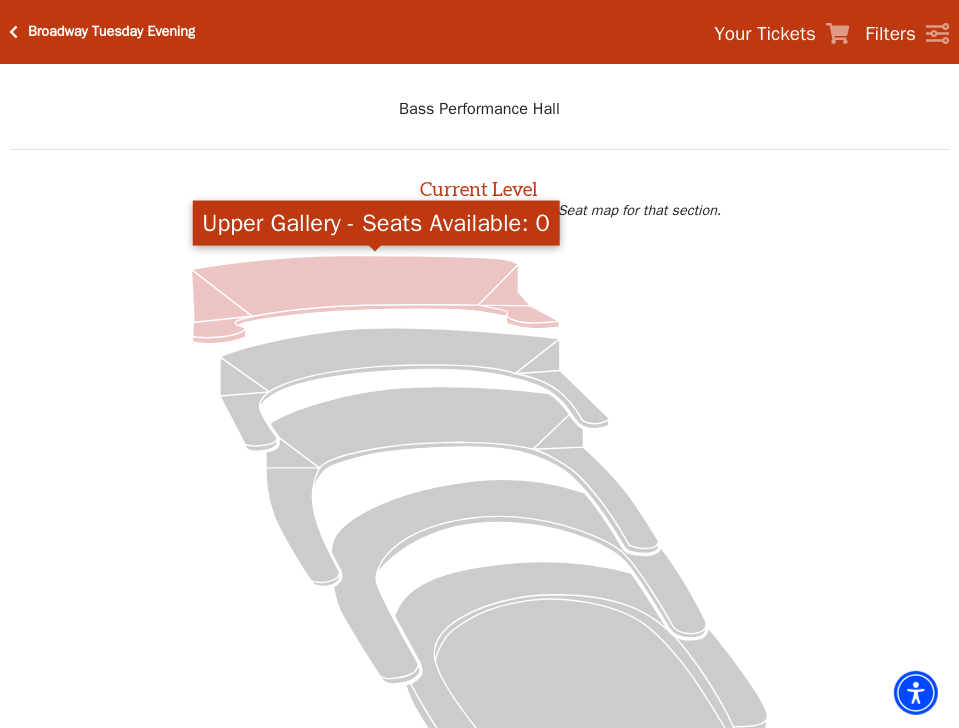 click 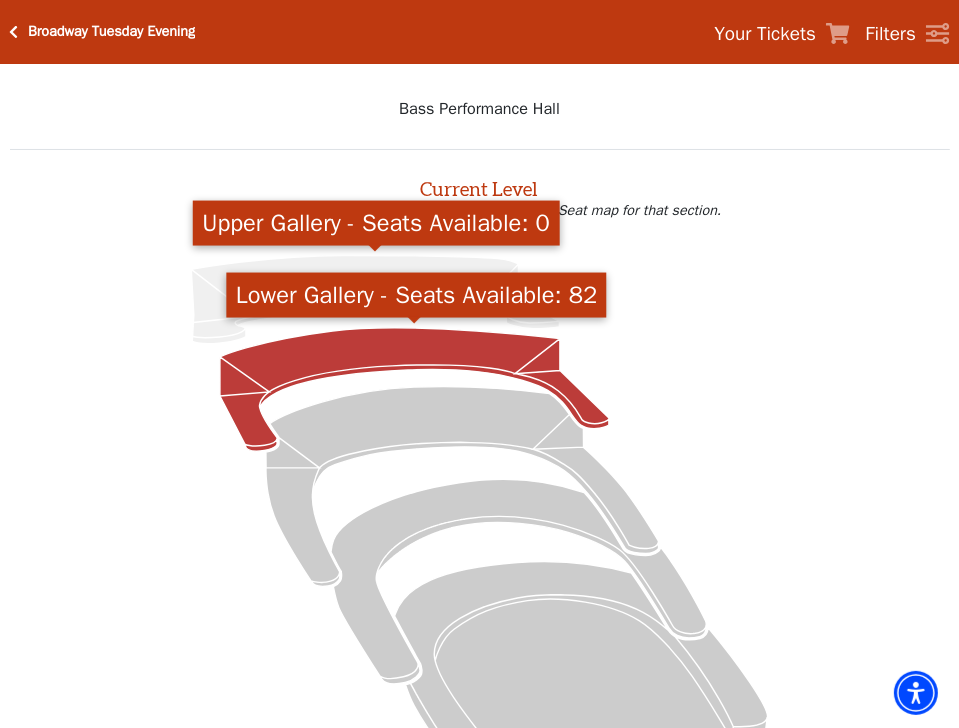 click 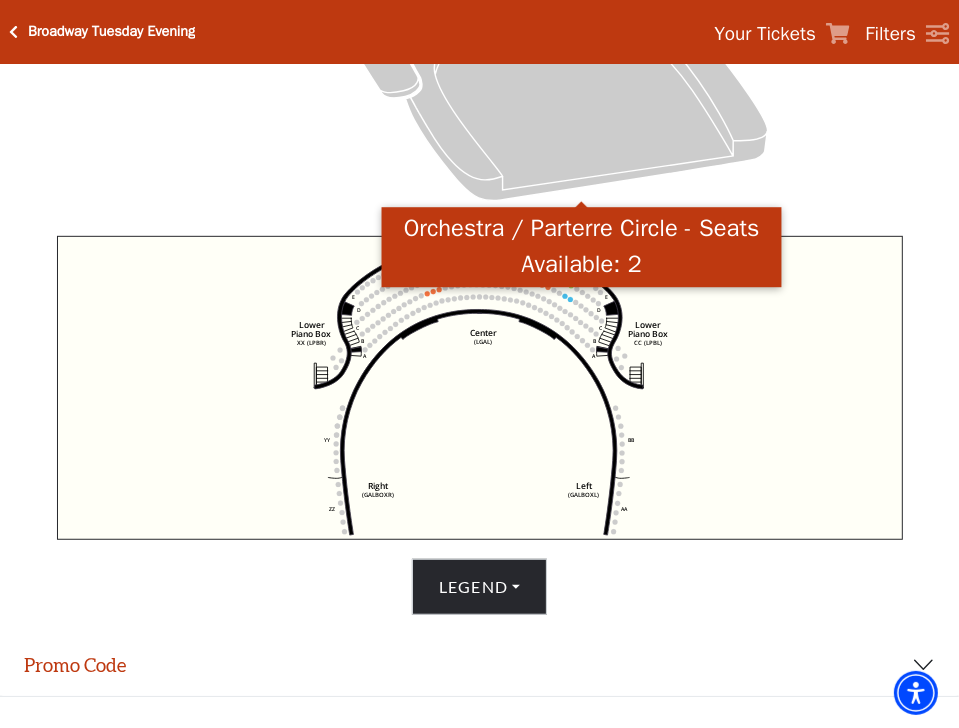 scroll, scrollTop: 626, scrollLeft: 0, axis: vertical 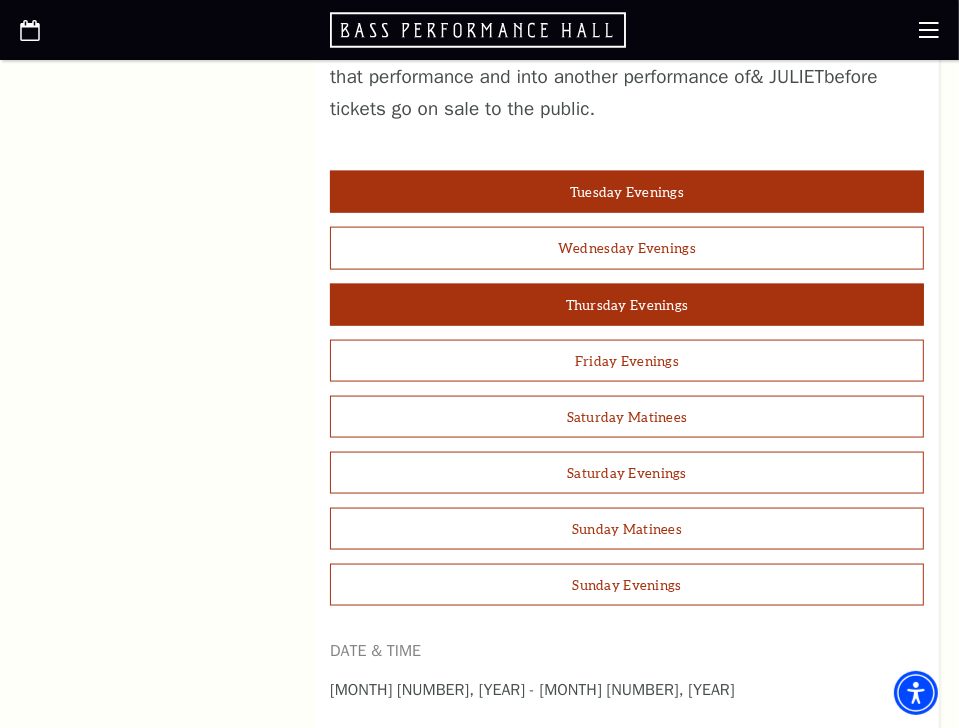 click on "Thursday Evenings" at bounding box center [627, 305] 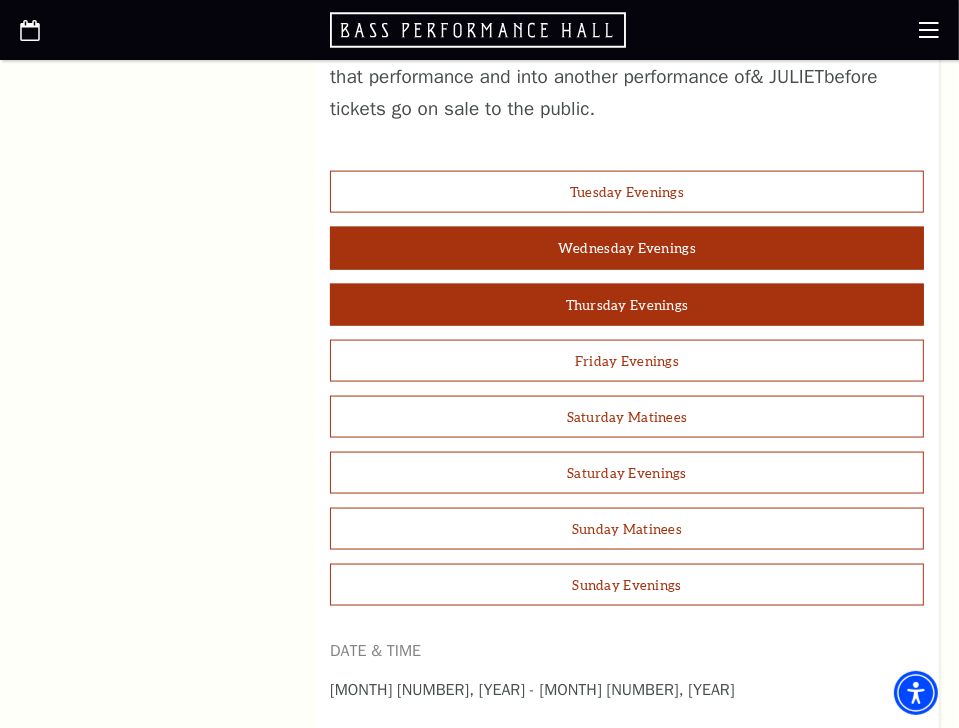 click on "Wednesday Evenings" at bounding box center (627, 248) 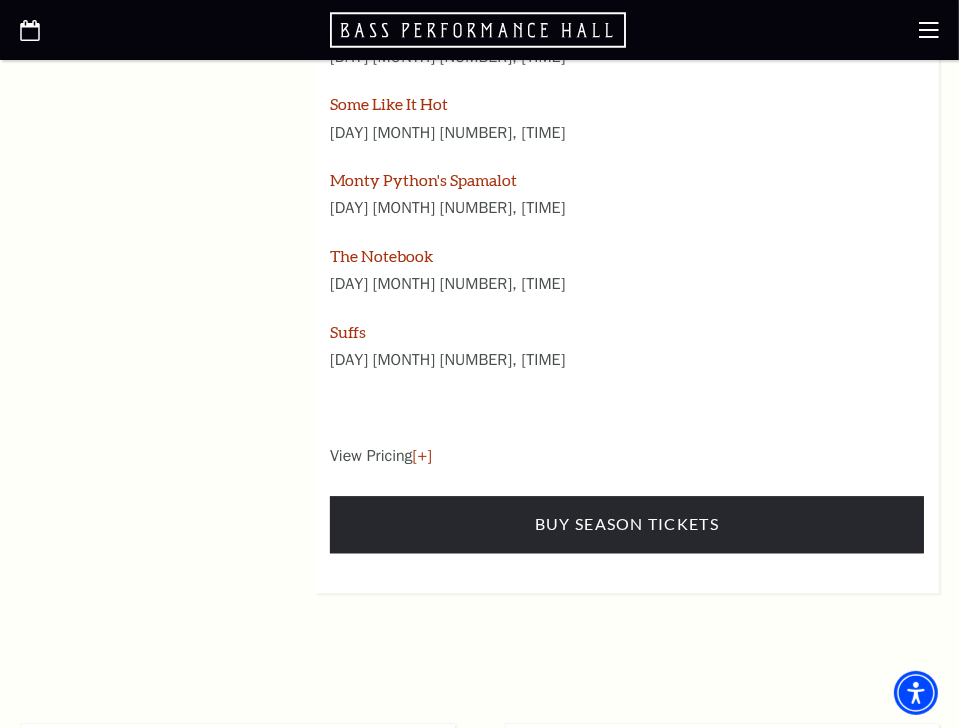 scroll, scrollTop: 2875, scrollLeft: 0, axis: vertical 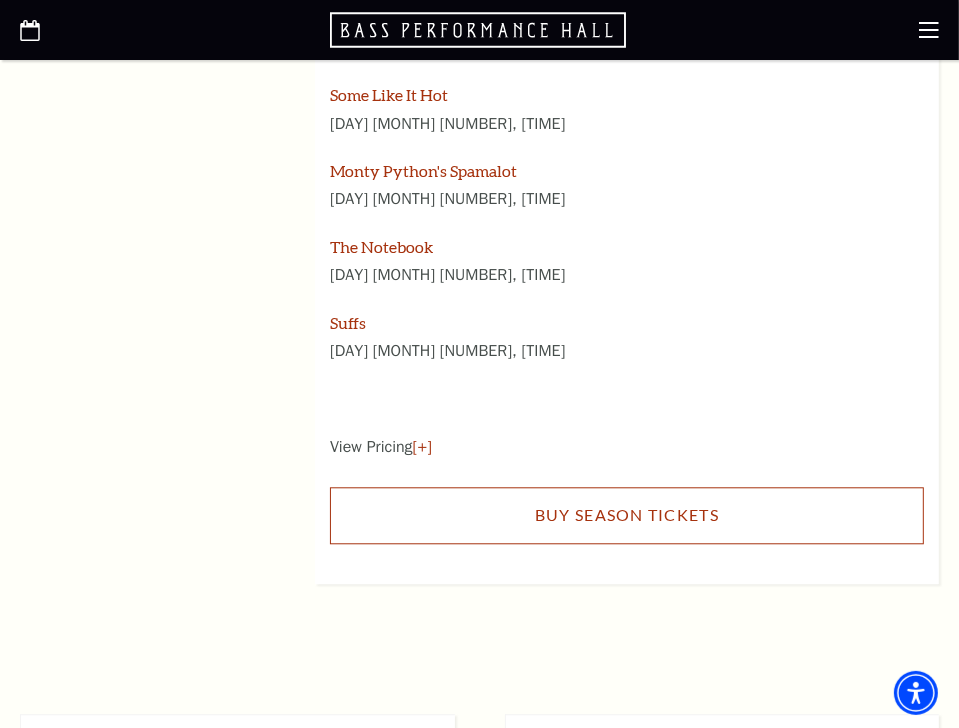 click on "Buy Season Tickets" at bounding box center [627, 515] 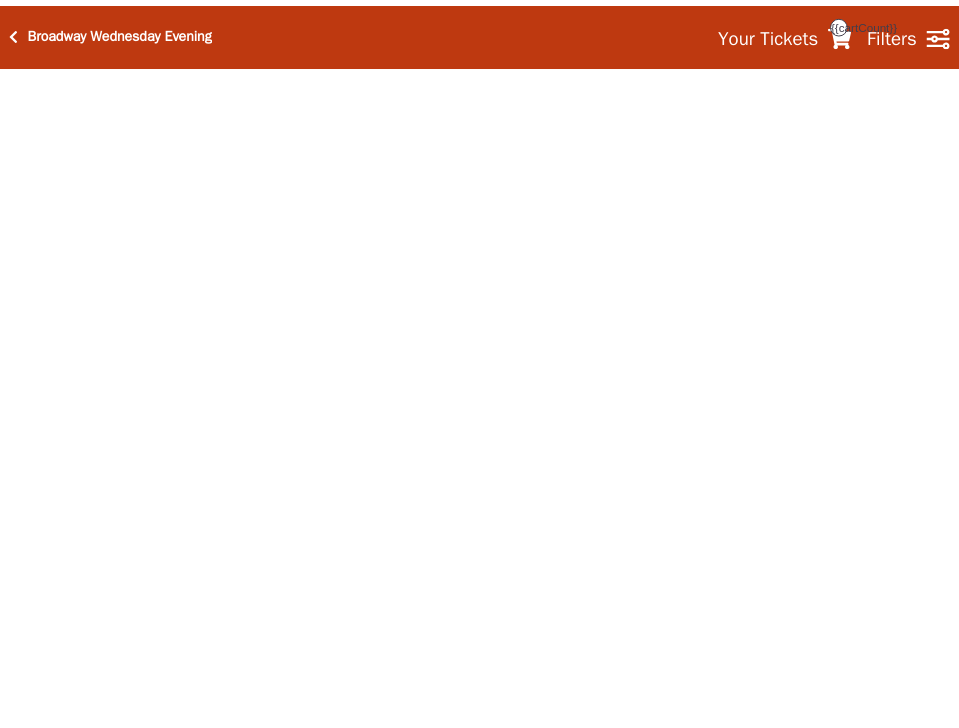 scroll, scrollTop: 0, scrollLeft: 0, axis: both 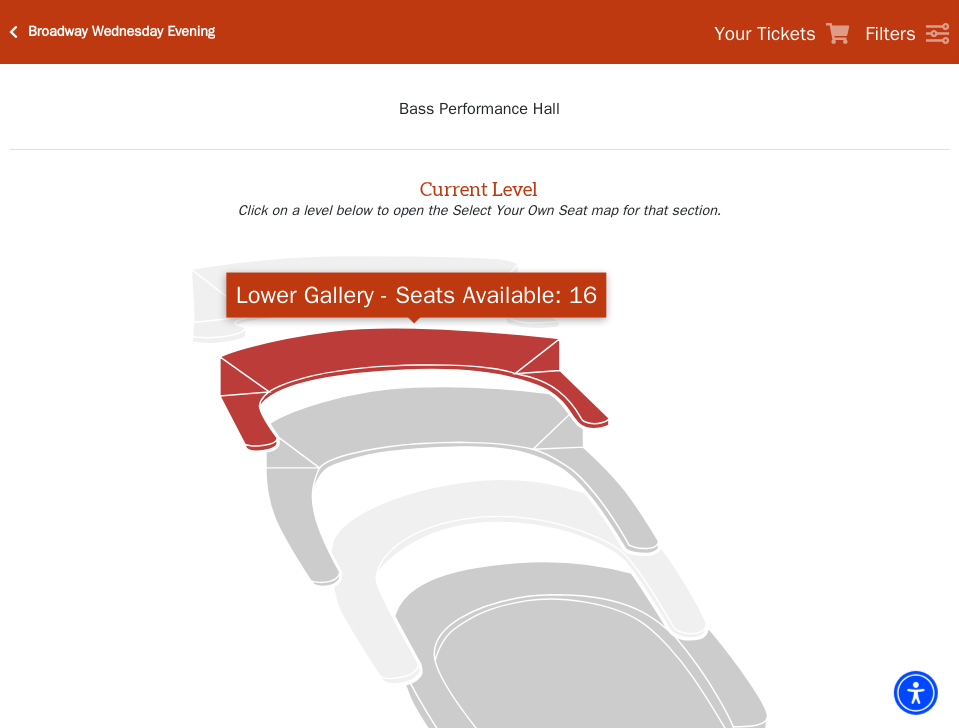 click 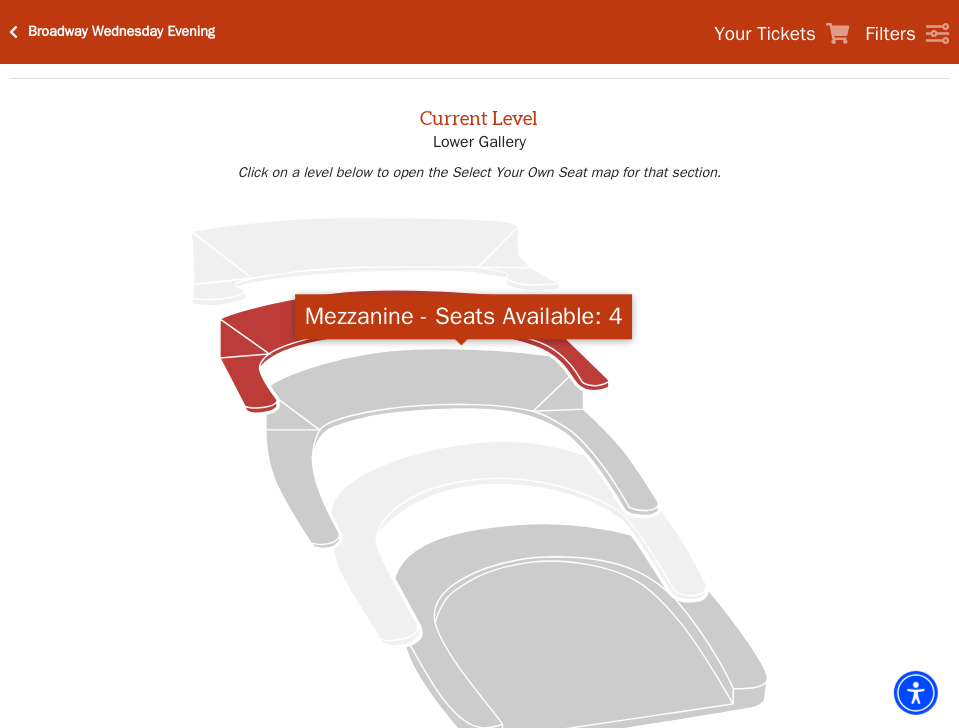 scroll, scrollTop: 76, scrollLeft: 0, axis: vertical 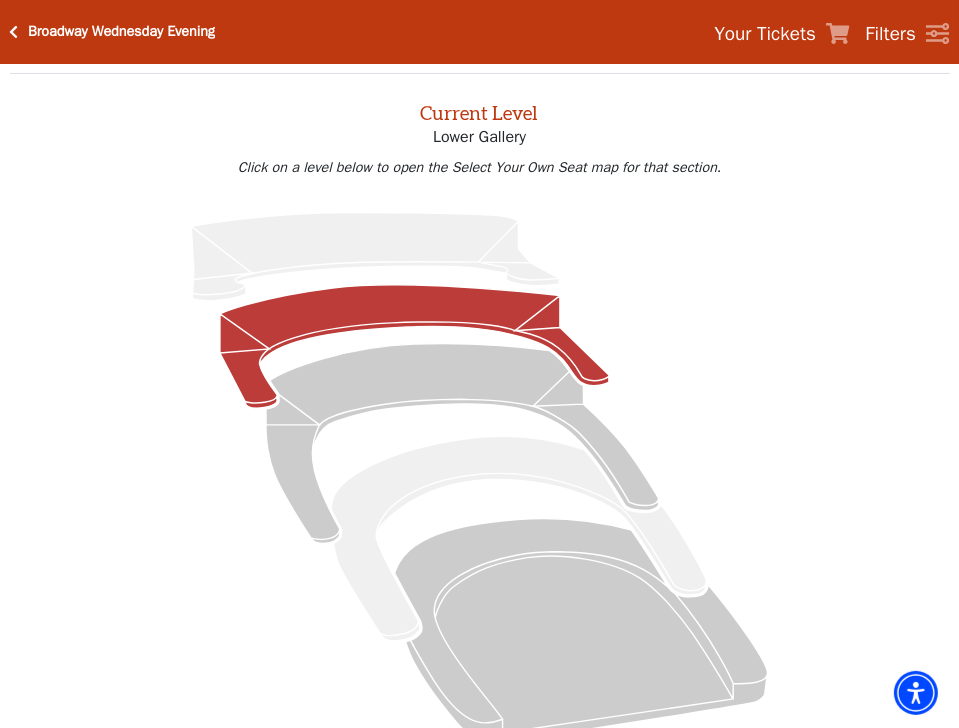 click 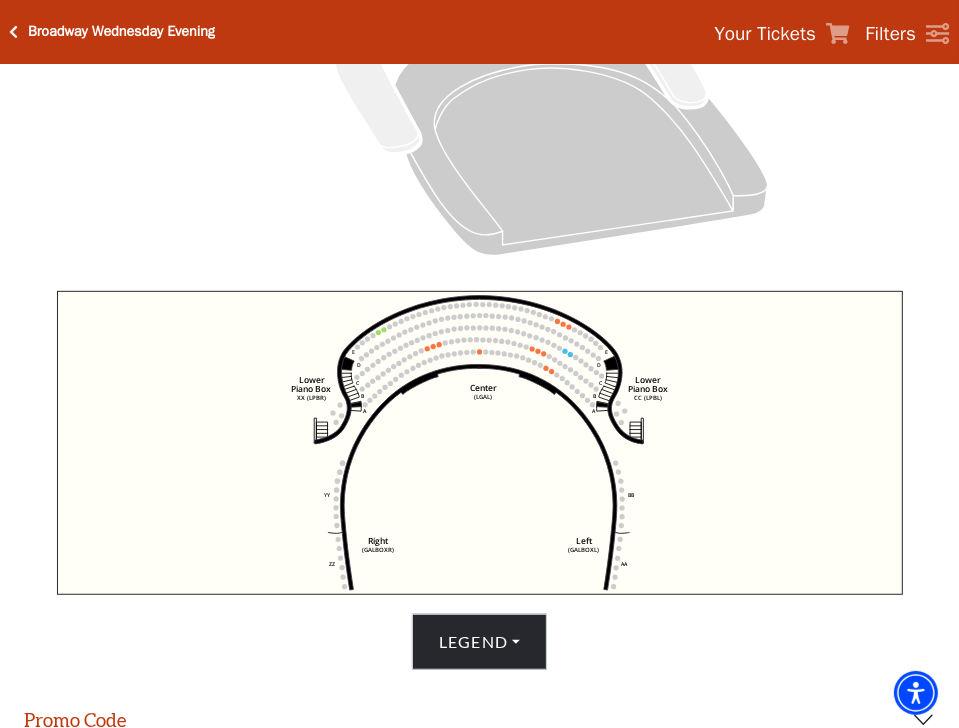 scroll, scrollTop: 651, scrollLeft: 0, axis: vertical 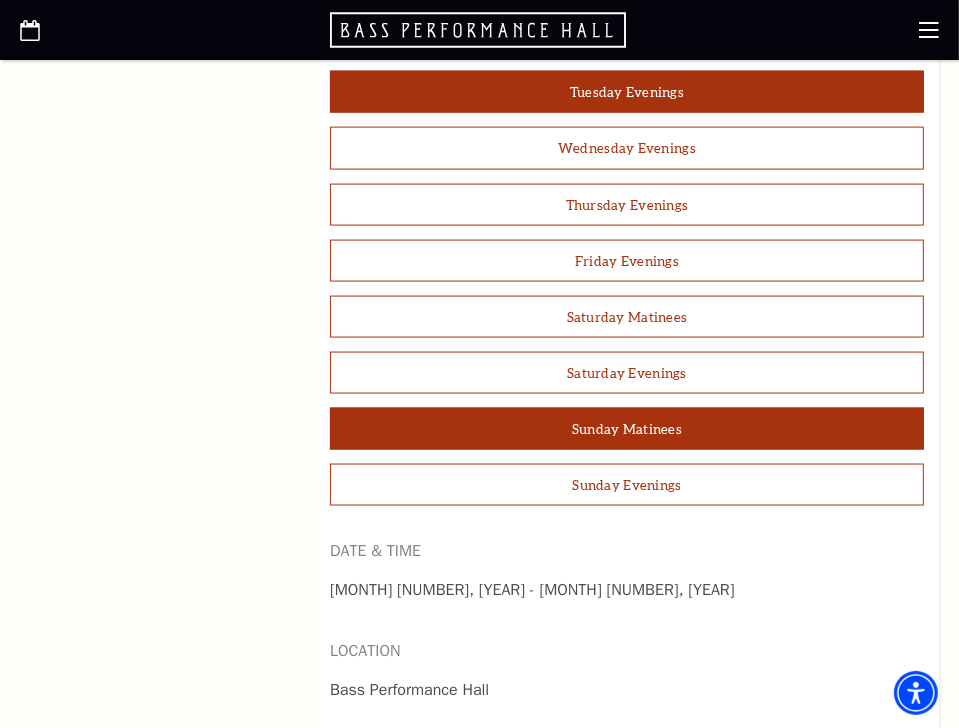 click on "Sunday Matinees" at bounding box center (627, 429) 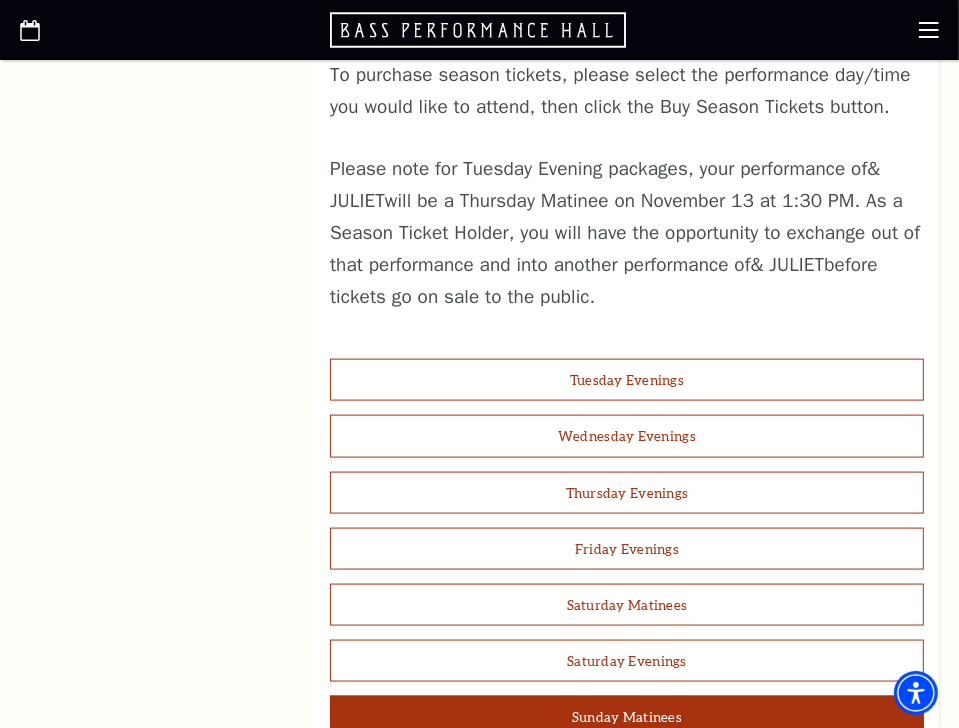 scroll, scrollTop: 1500, scrollLeft: 0, axis: vertical 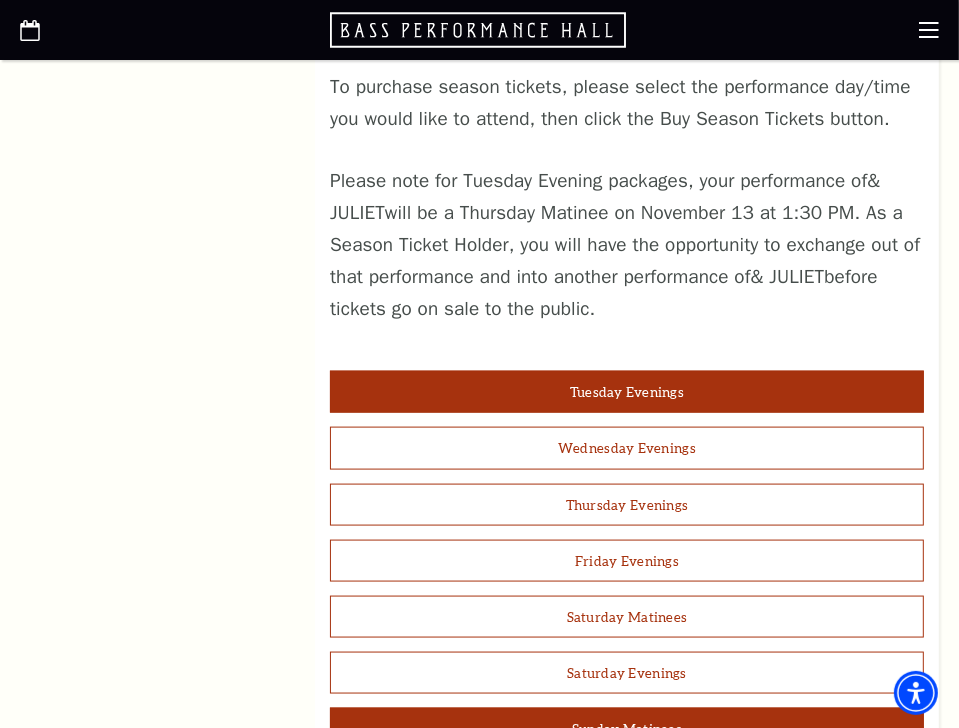click on "Tuesday Evenings" at bounding box center (627, 392) 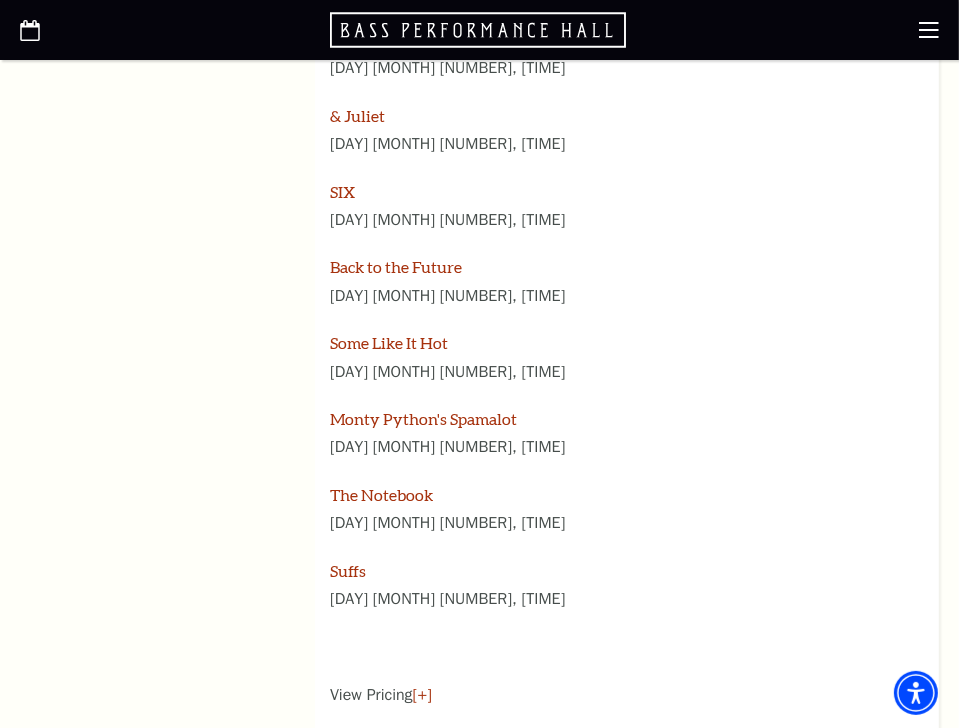 scroll, scrollTop: 2800, scrollLeft: 0, axis: vertical 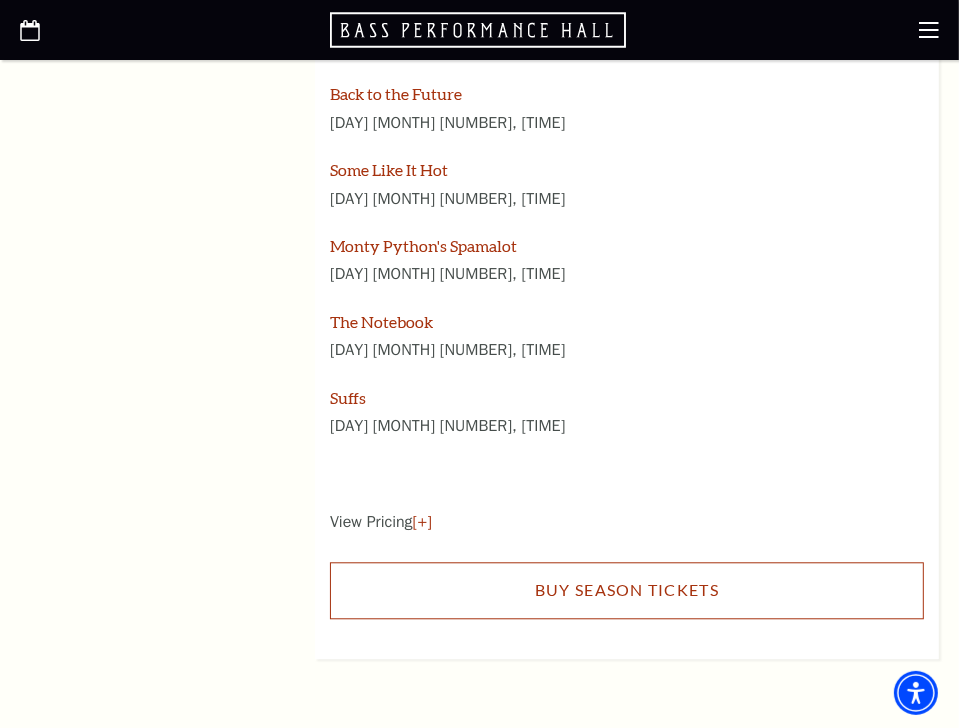 click on "Buy Season Tickets" at bounding box center (627, 590) 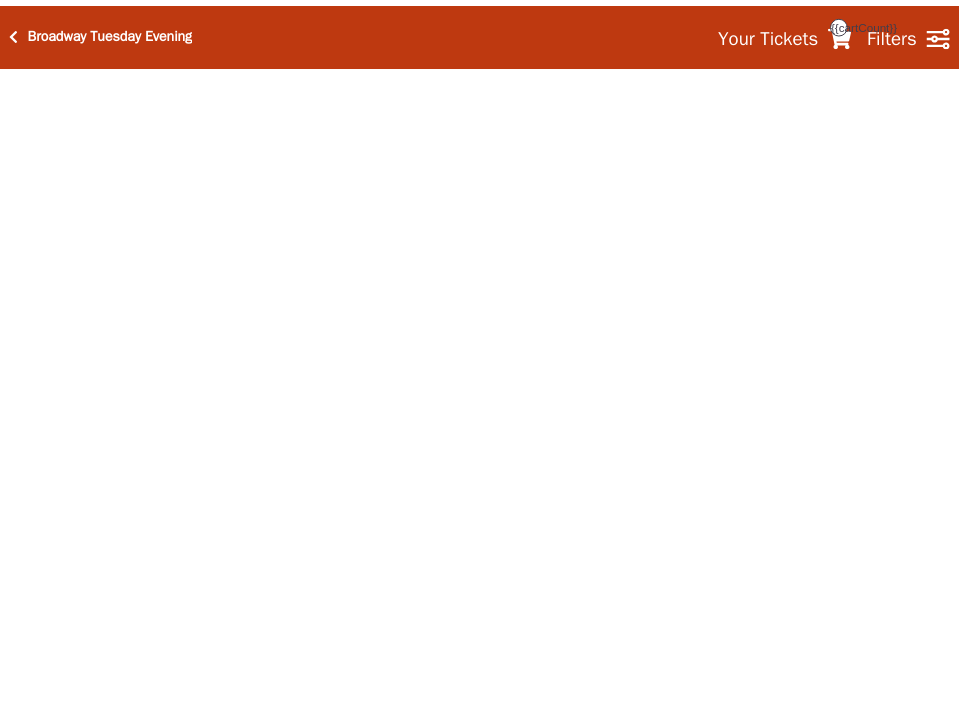 scroll, scrollTop: 0, scrollLeft: 0, axis: both 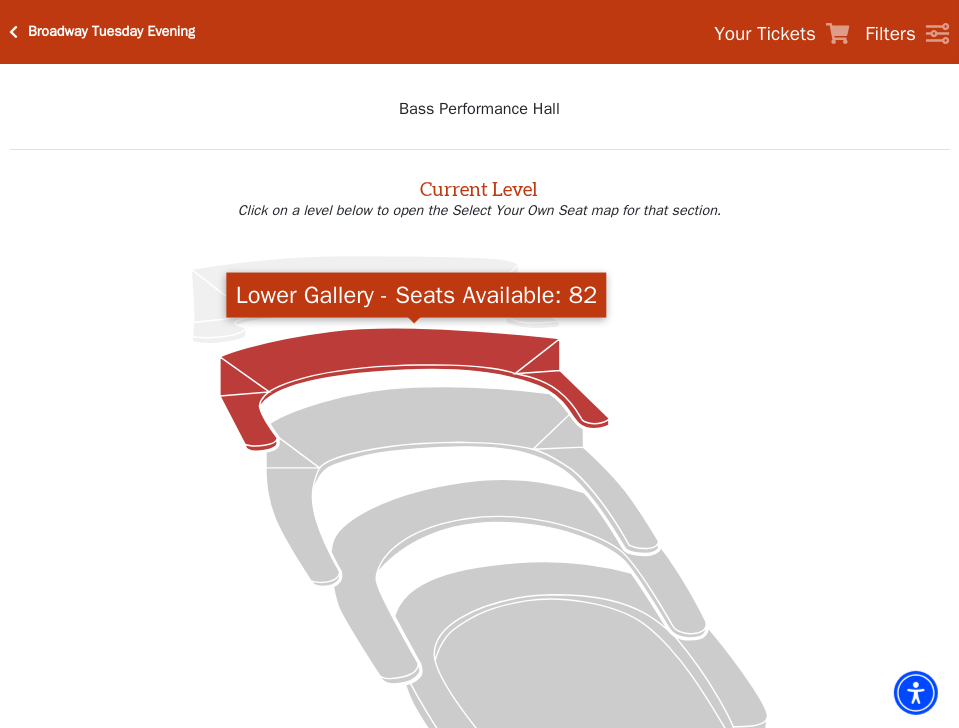click 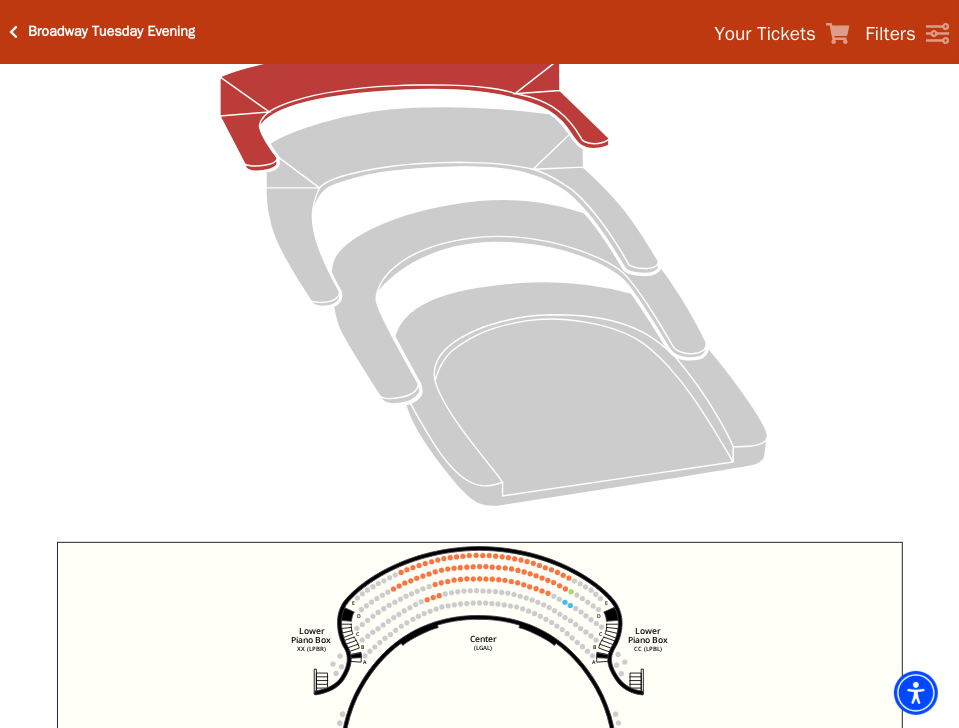 scroll, scrollTop: 734, scrollLeft: 0, axis: vertical 